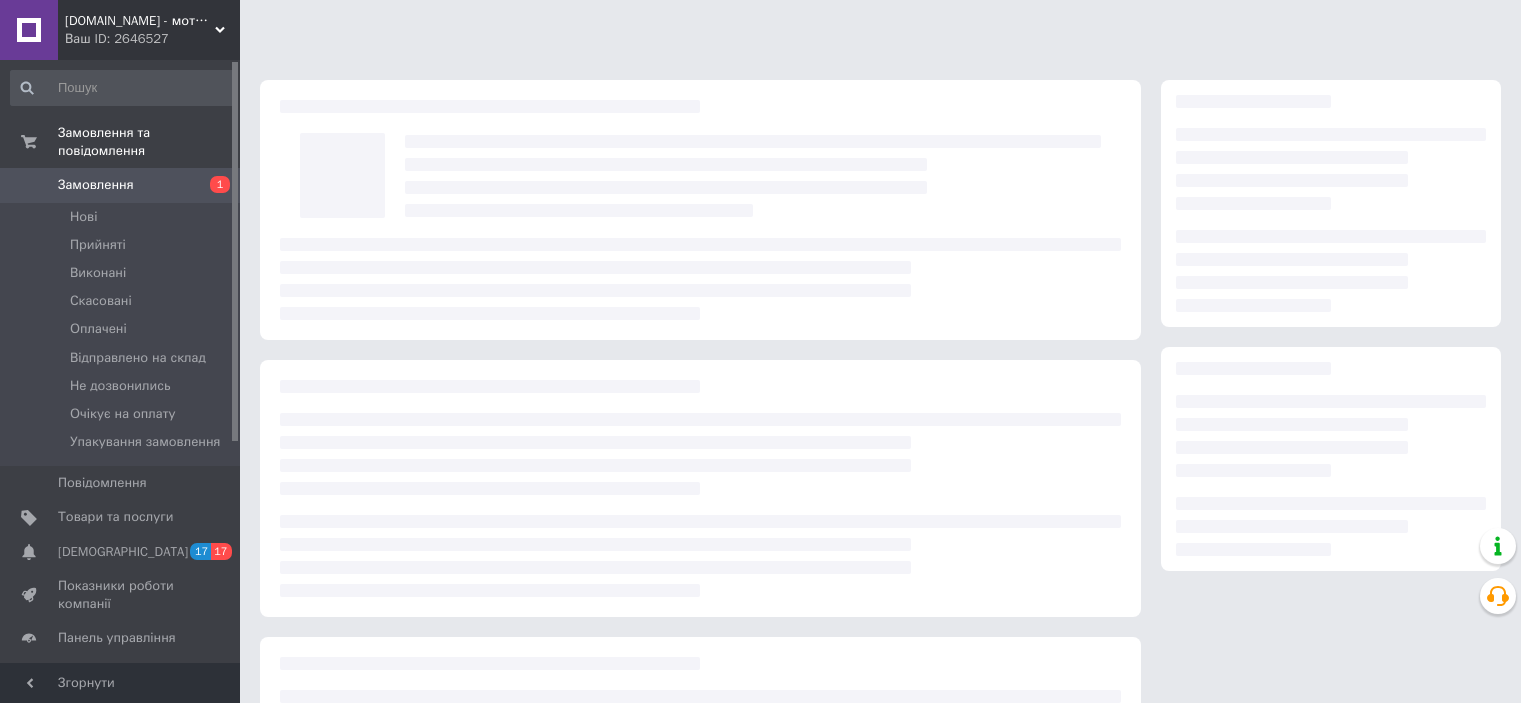 scroll, scrollTop: 0, scrollLeft: 0, axis: both 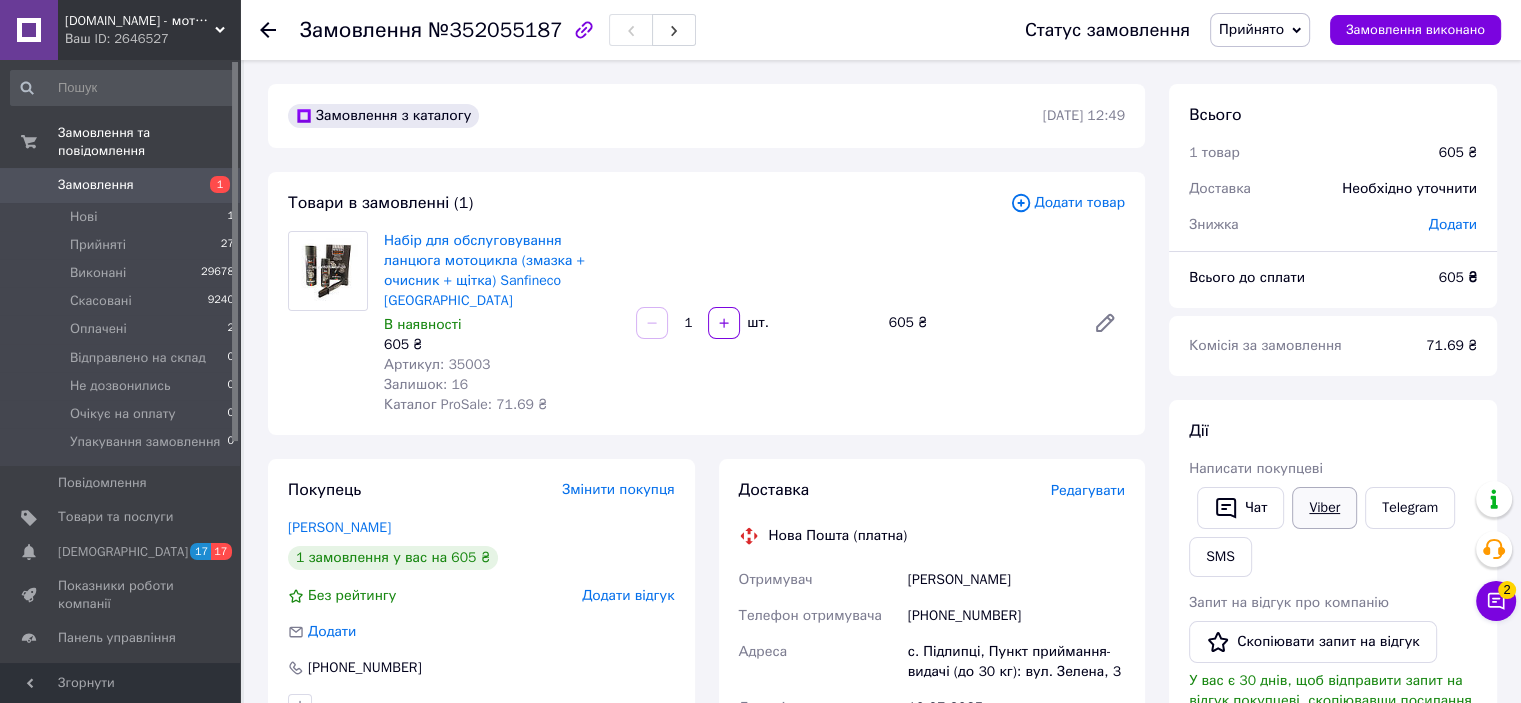 click on "Viber" at bounding box center [1324, 508] 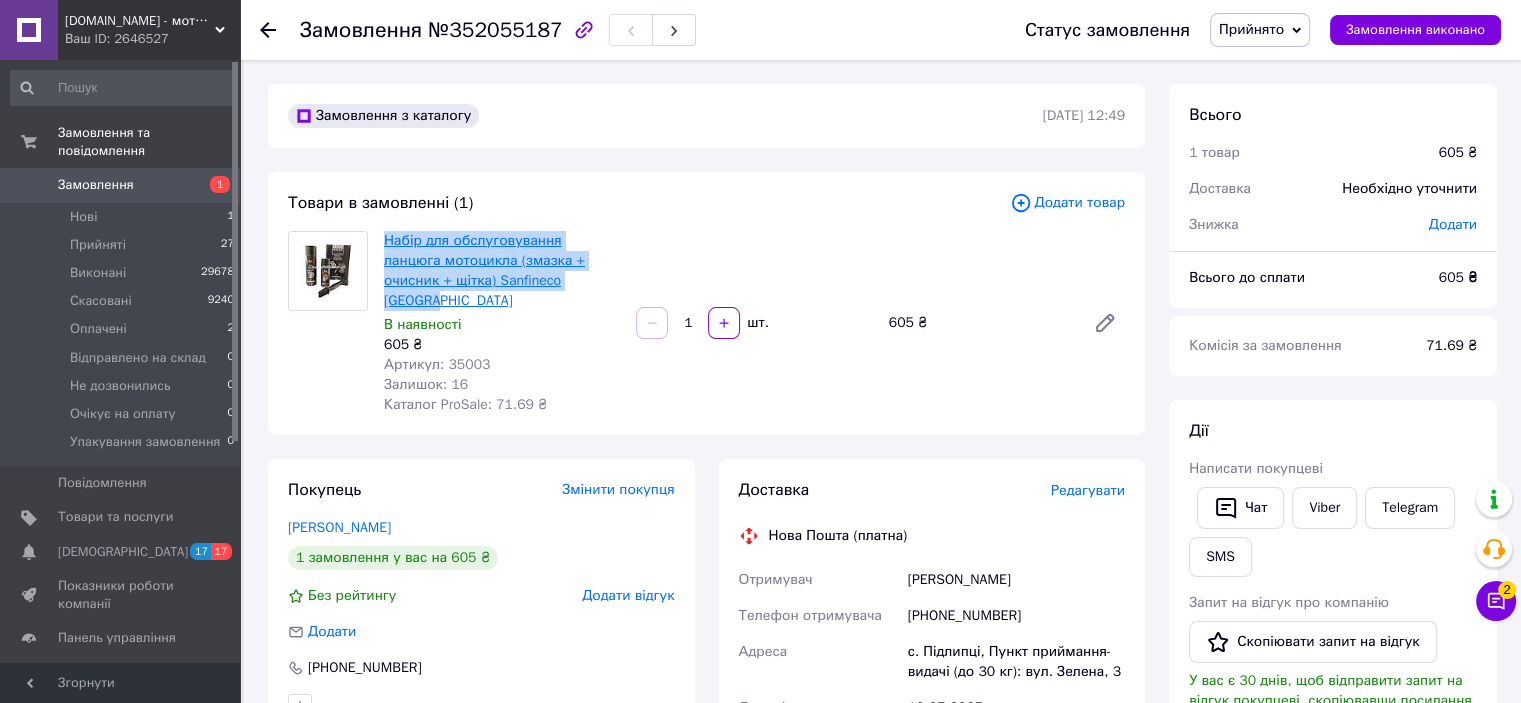 drag, startPoint x: 552, startPoint y: 283, endPoint x: 386, endPoint y: 237, distance: 172.25563 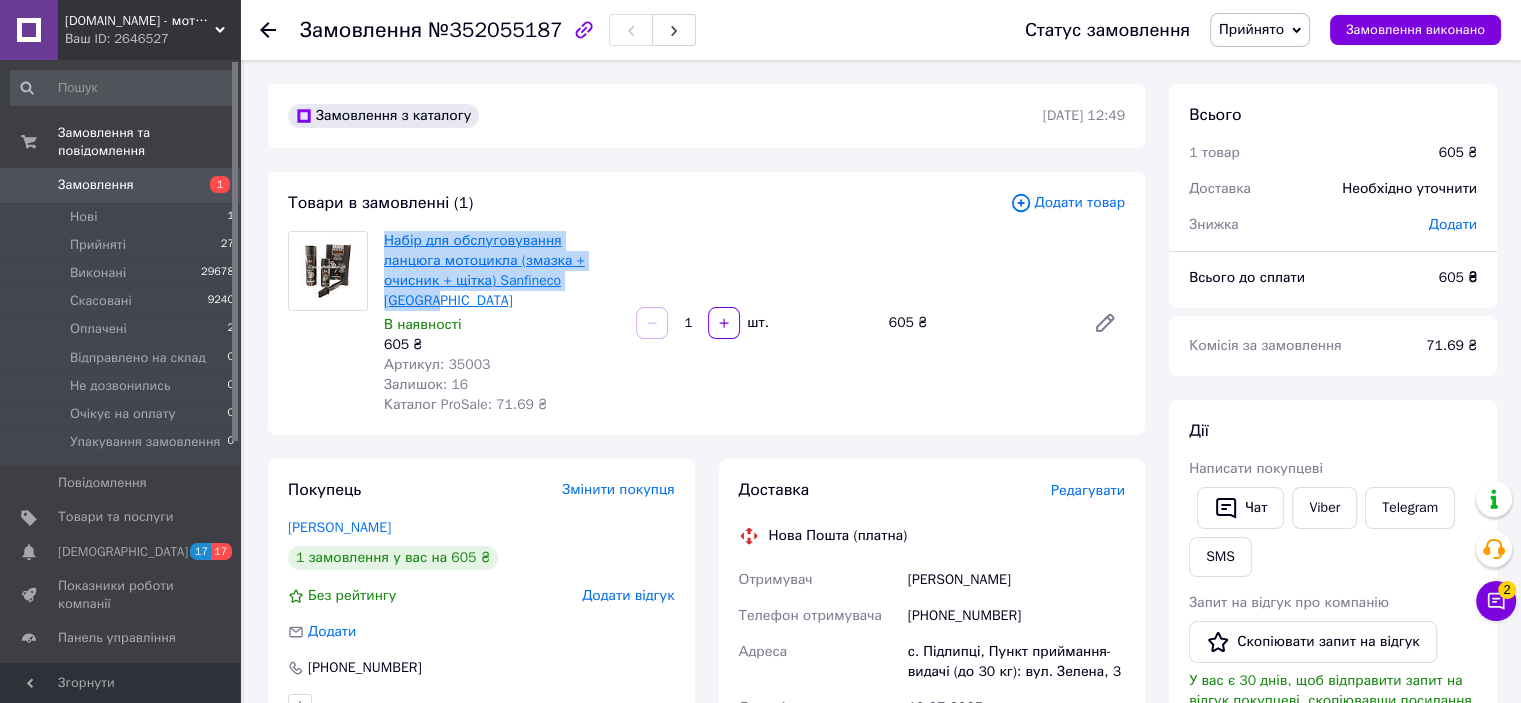 click on "Набір для обслуговування ланцюга мотоцикла (змазка + очисник + щітка) Sanfineco Germany" at bounding box center [502, 271] 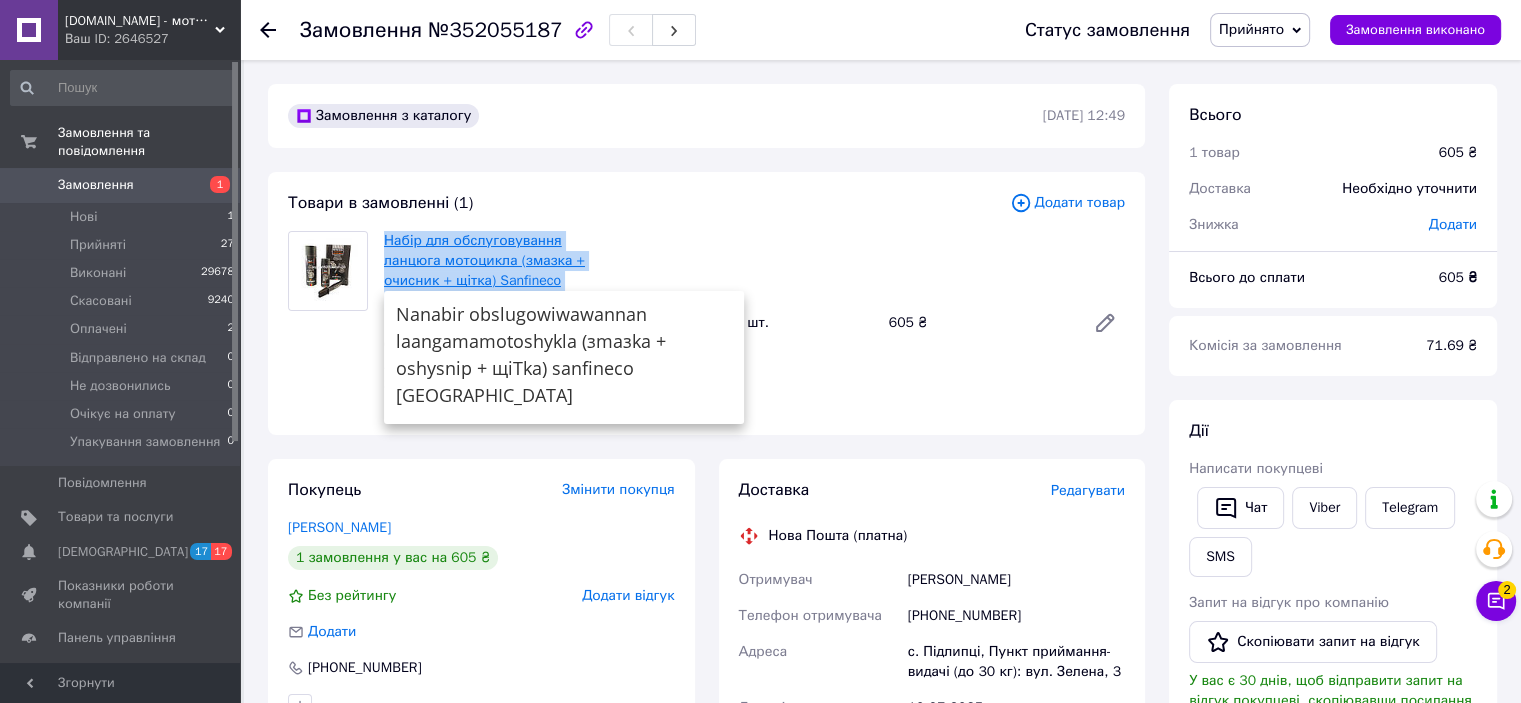 copy on "Набір для обслуговування ланцюга мотоцикла (змазка + очисник + щітка) Sanfineco Germany" 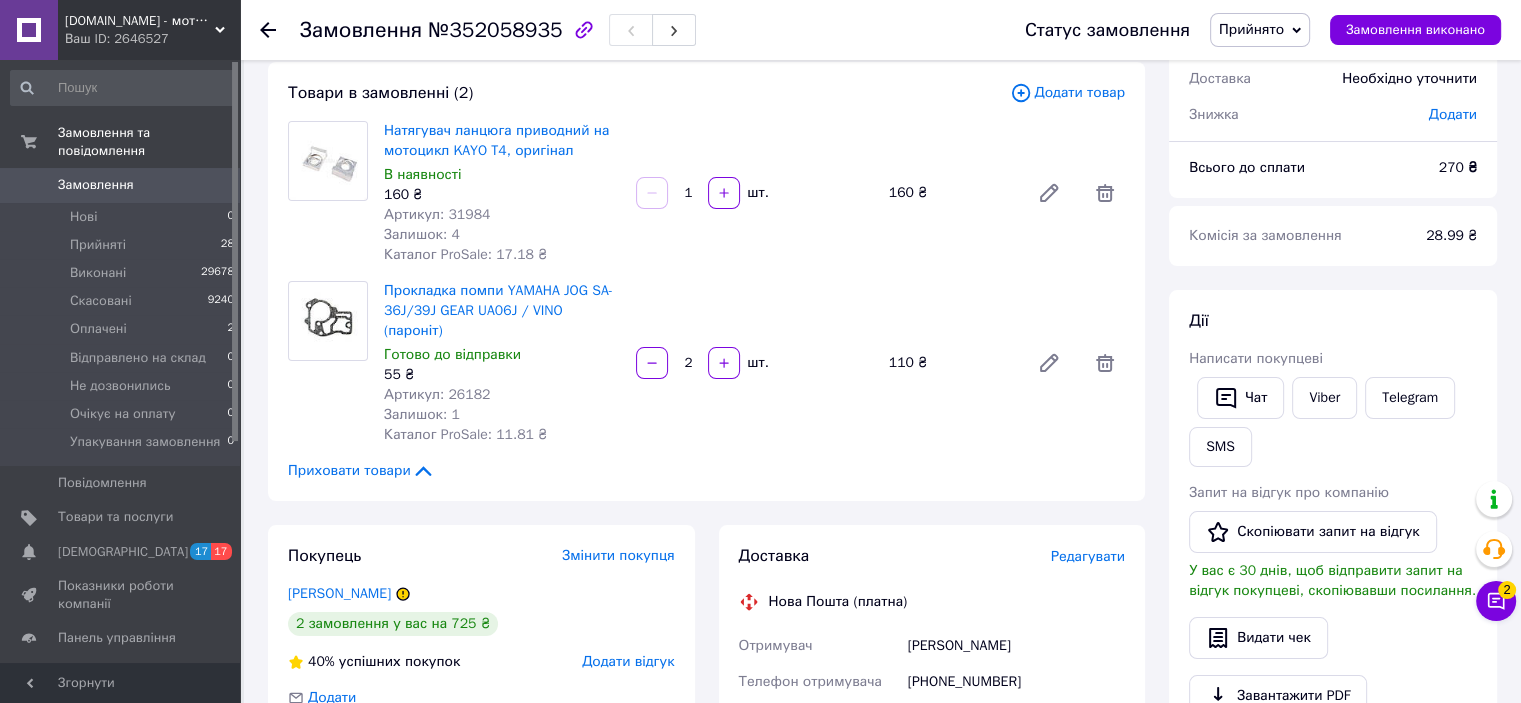 scroll, scrollTop: 100, scrollLeft: 0, axis: vertical 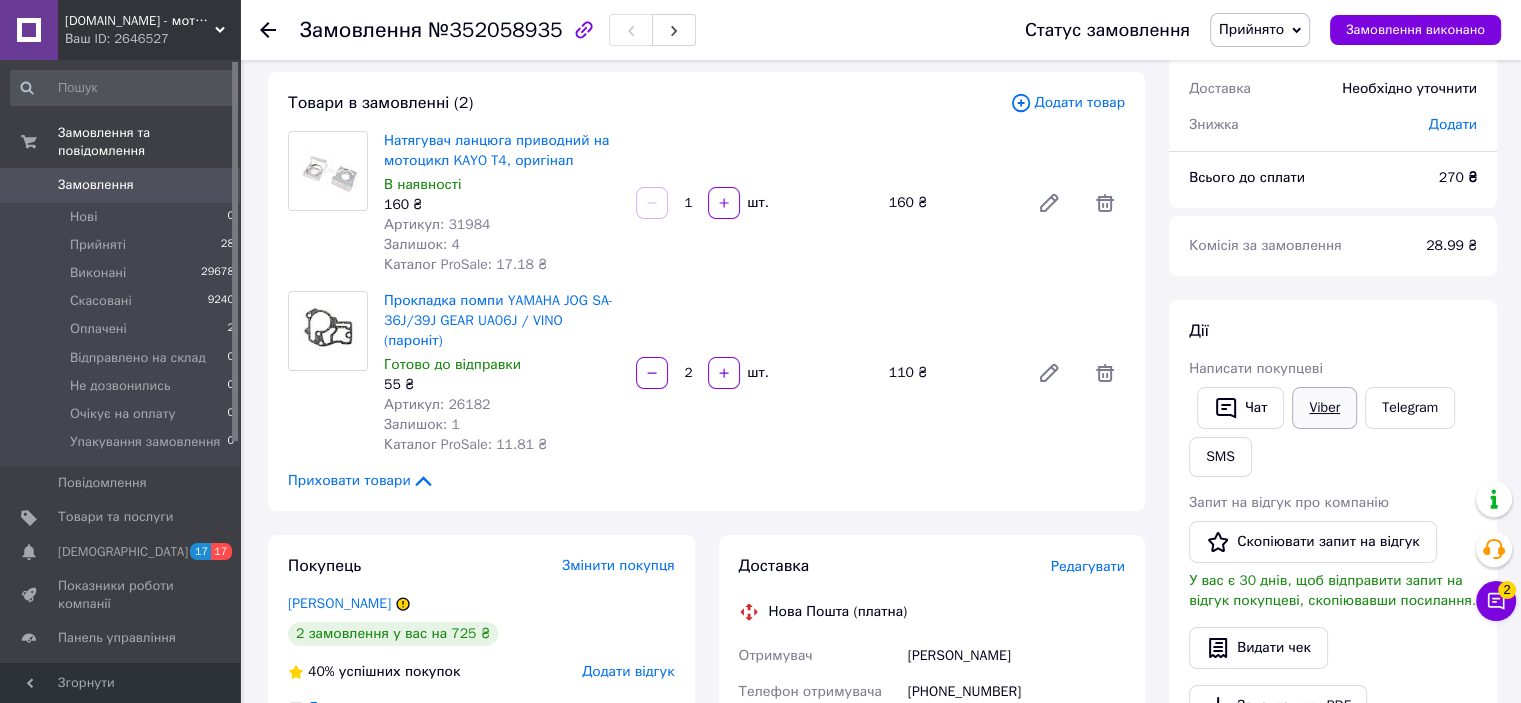 click on "Viber" at bounding box center (1324, 408) 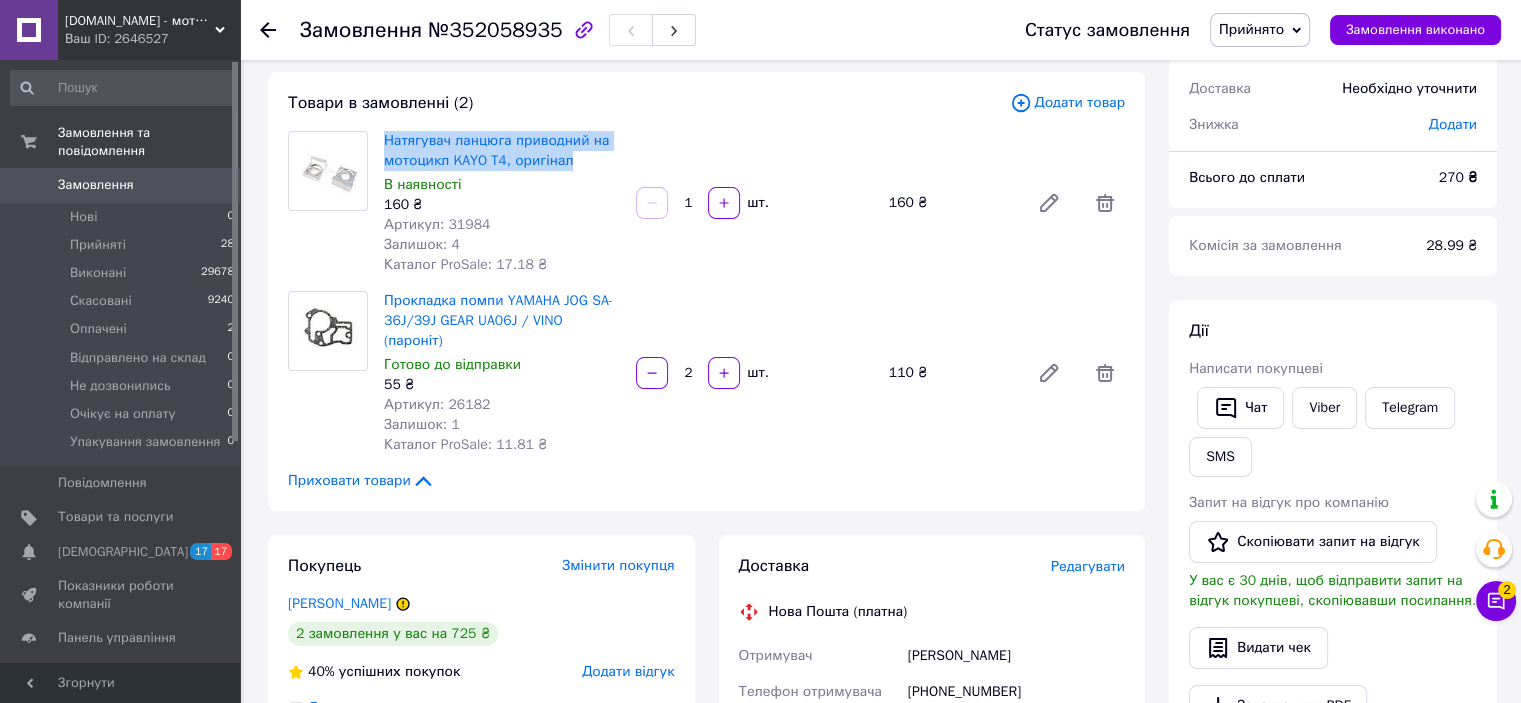 drag, startPoint x: 578, startPoint y: 161, endPoint x: 372, endPoint y: 143, distance: 206.78491 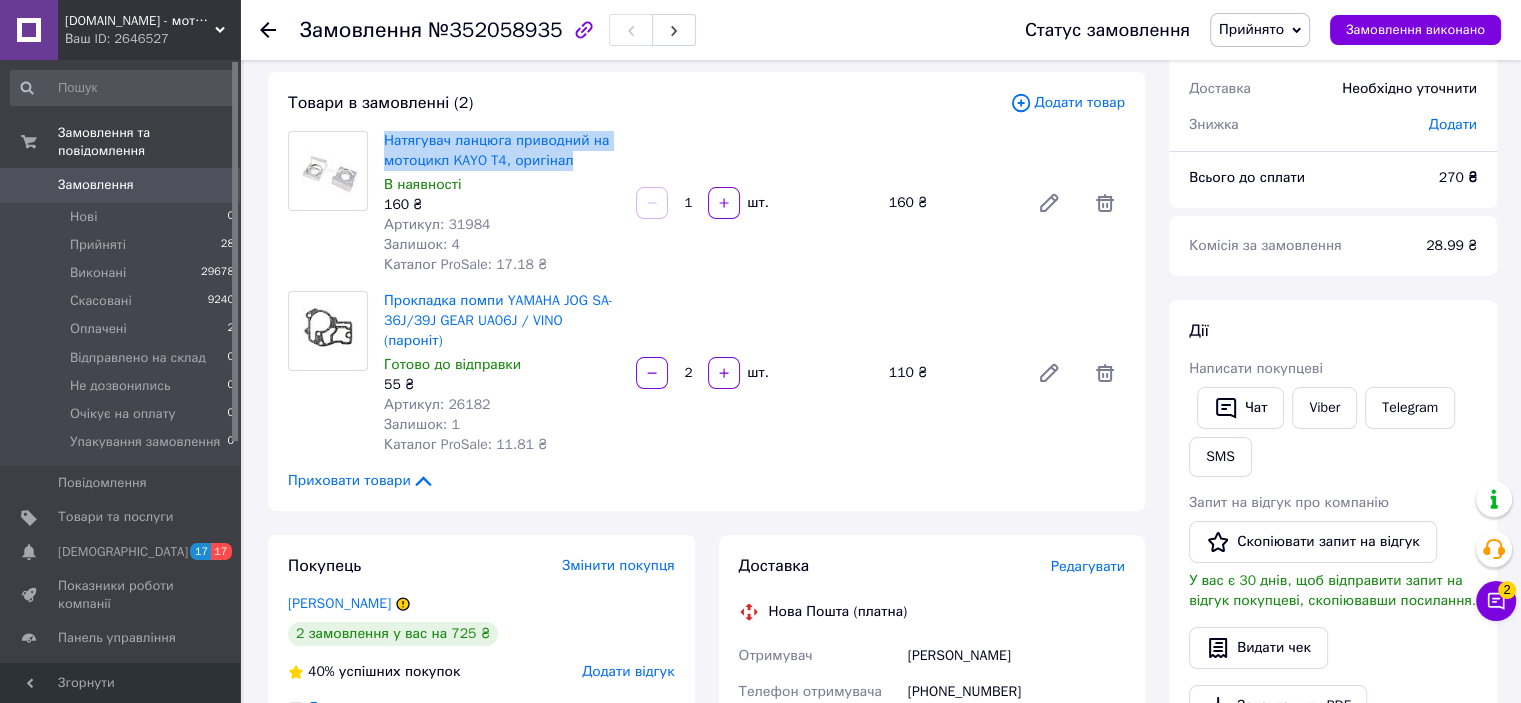 click on "Натягувач ланцюга приводний на мотоцикл KAYO T4, оригінал В наявності 160 ₴ Артикул: 31984 Залишок: 4 Каталог ProSale: 17.18 ₴" at bounding box center (502, 203) 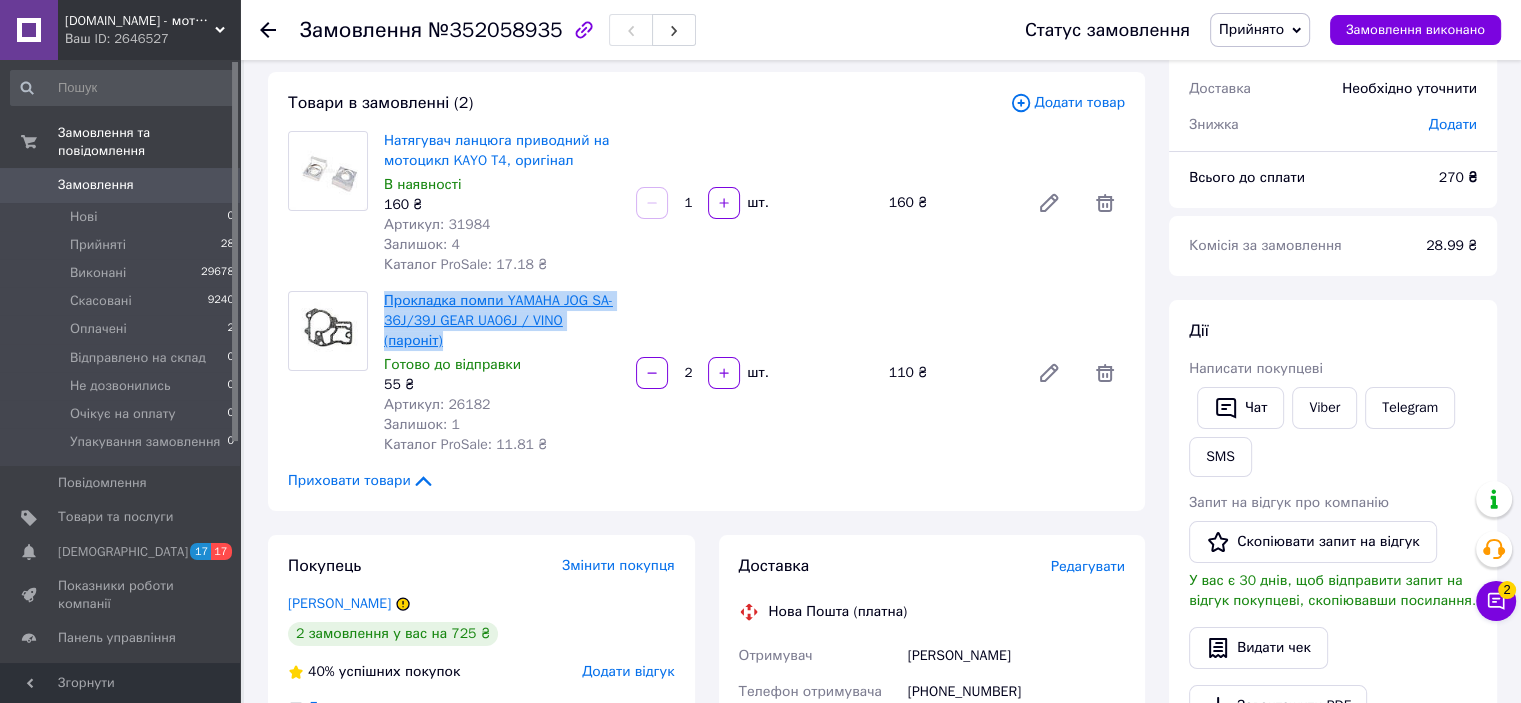 drag, startPoint x: 628, startPoint y: 323, endPoint x: 384, endPoint y: 304, distance: 244.73863 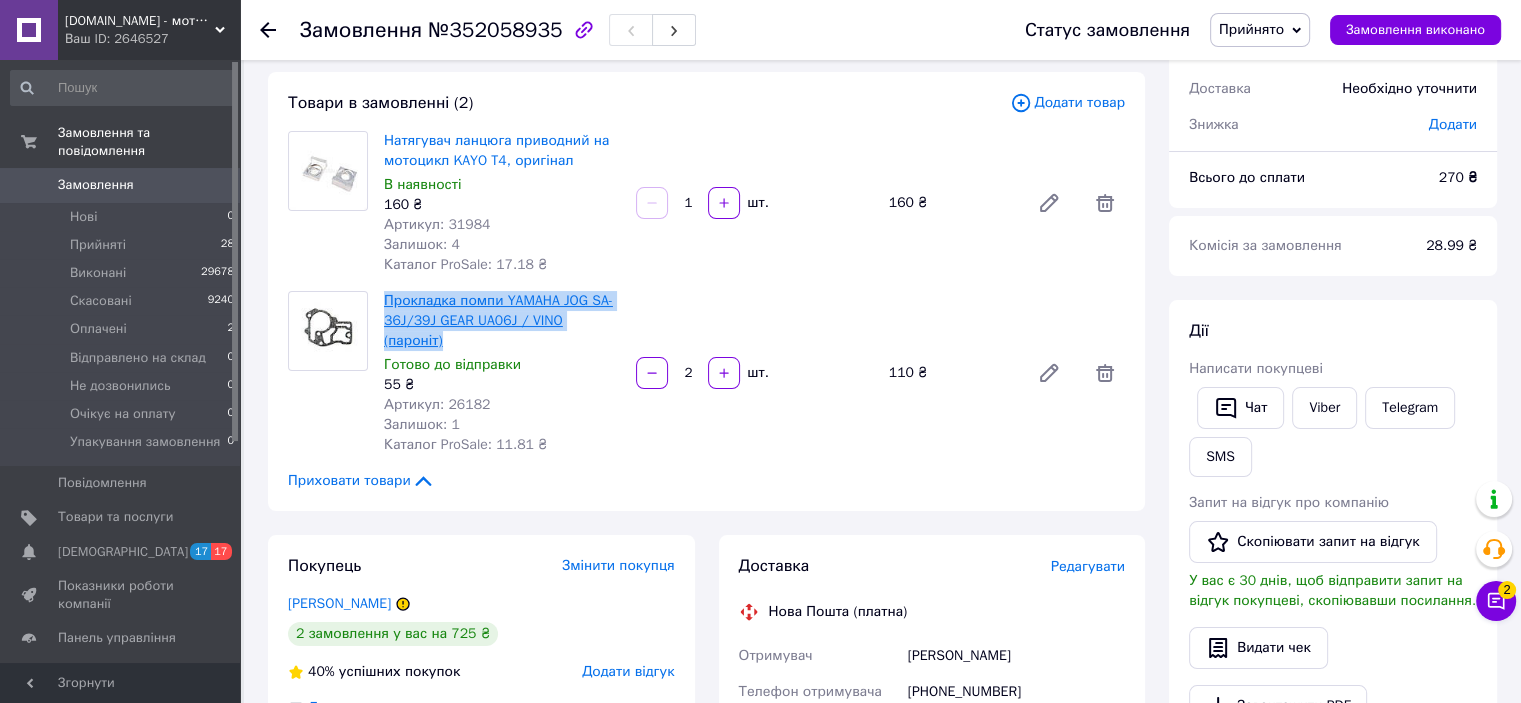 click on "Прокладка помпи YAMAHA JOG SA-36J/39J GEAR UA06J / VINO (пароніт) Готово до відправки 55 ₴ Артикул: 26182 Залишок: 1 Каталог ProSale: 11.81 ₴" at bounding box center (502, 373) 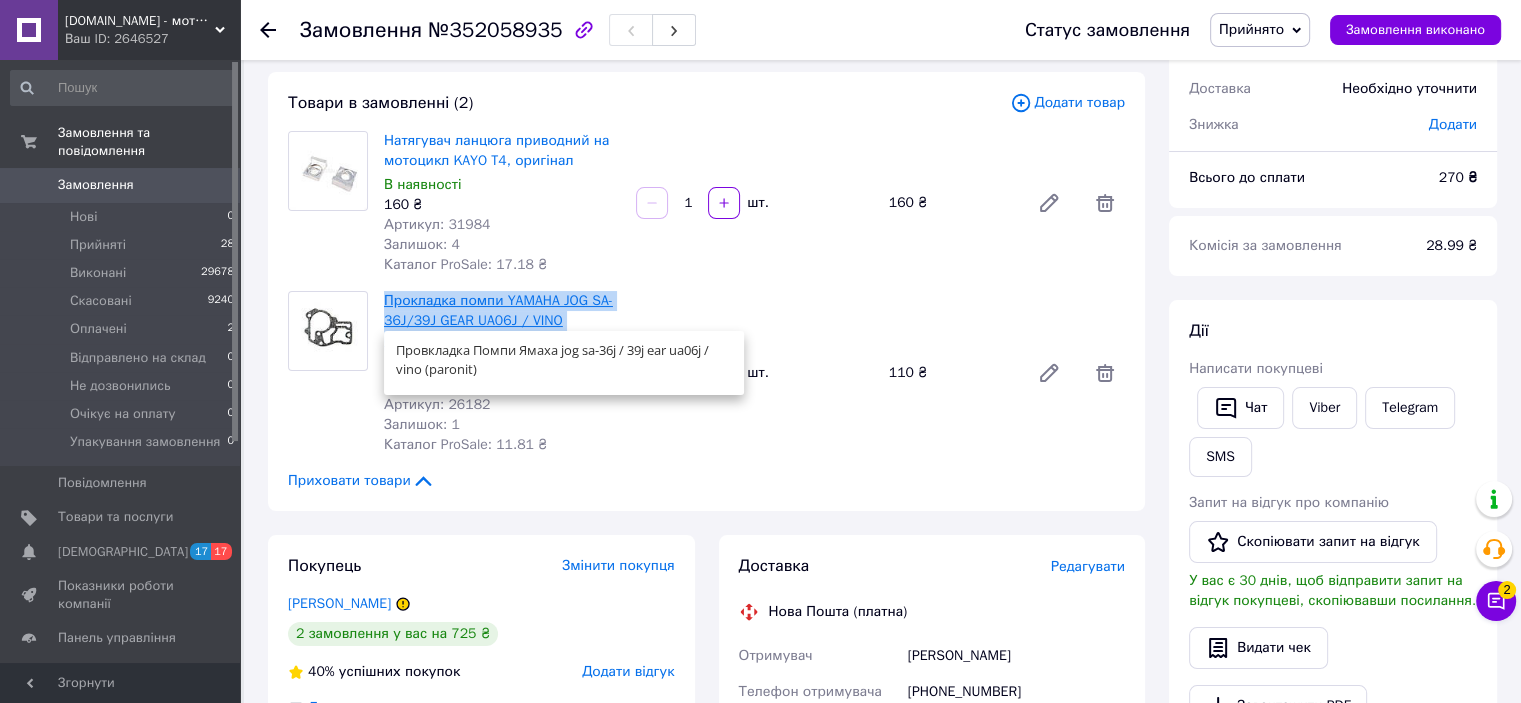 copy on "Прокладка помпи YAMAHA JOG SA-36J/39J GEAR UA06J / VINO (пароніт)" 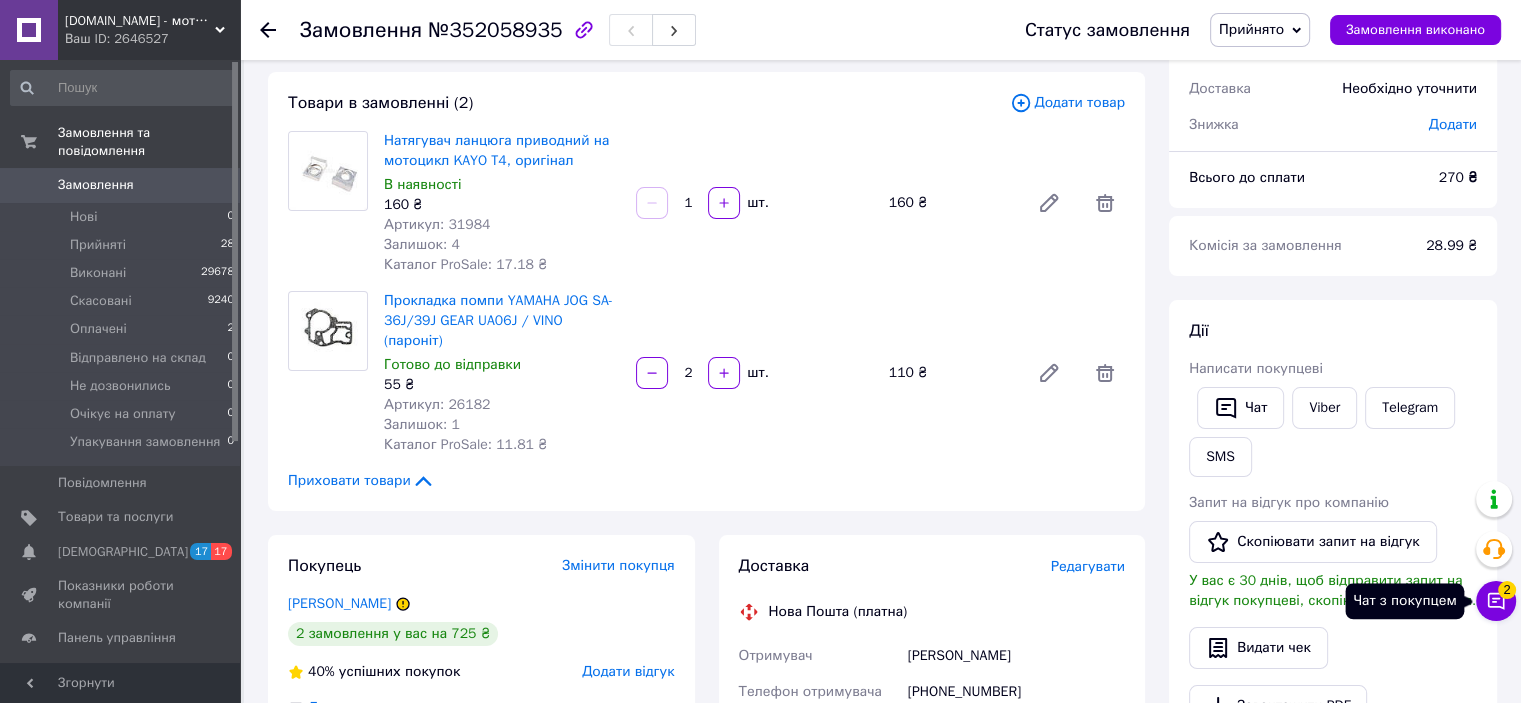 click 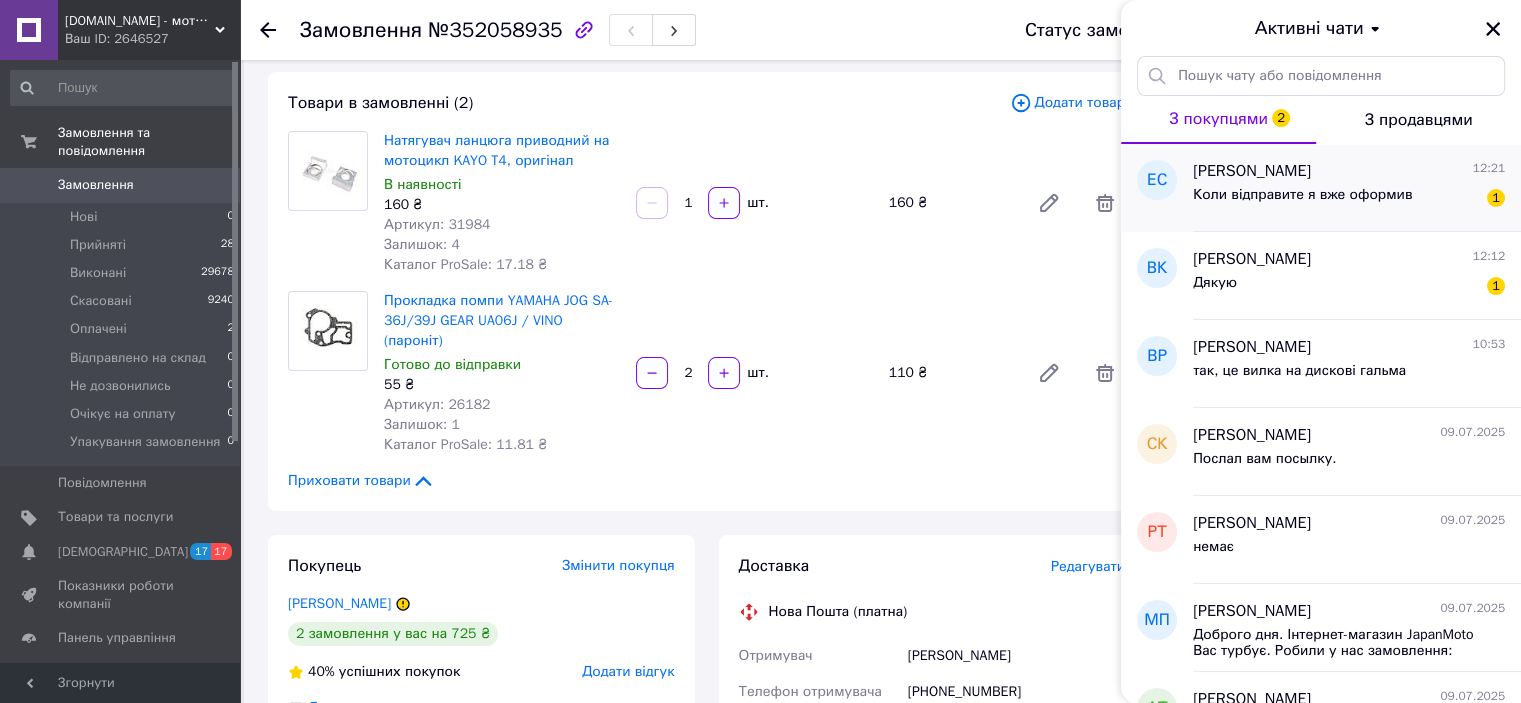 click on "Ерік Сімонян 12:21" at bounding box center (1349, 171) 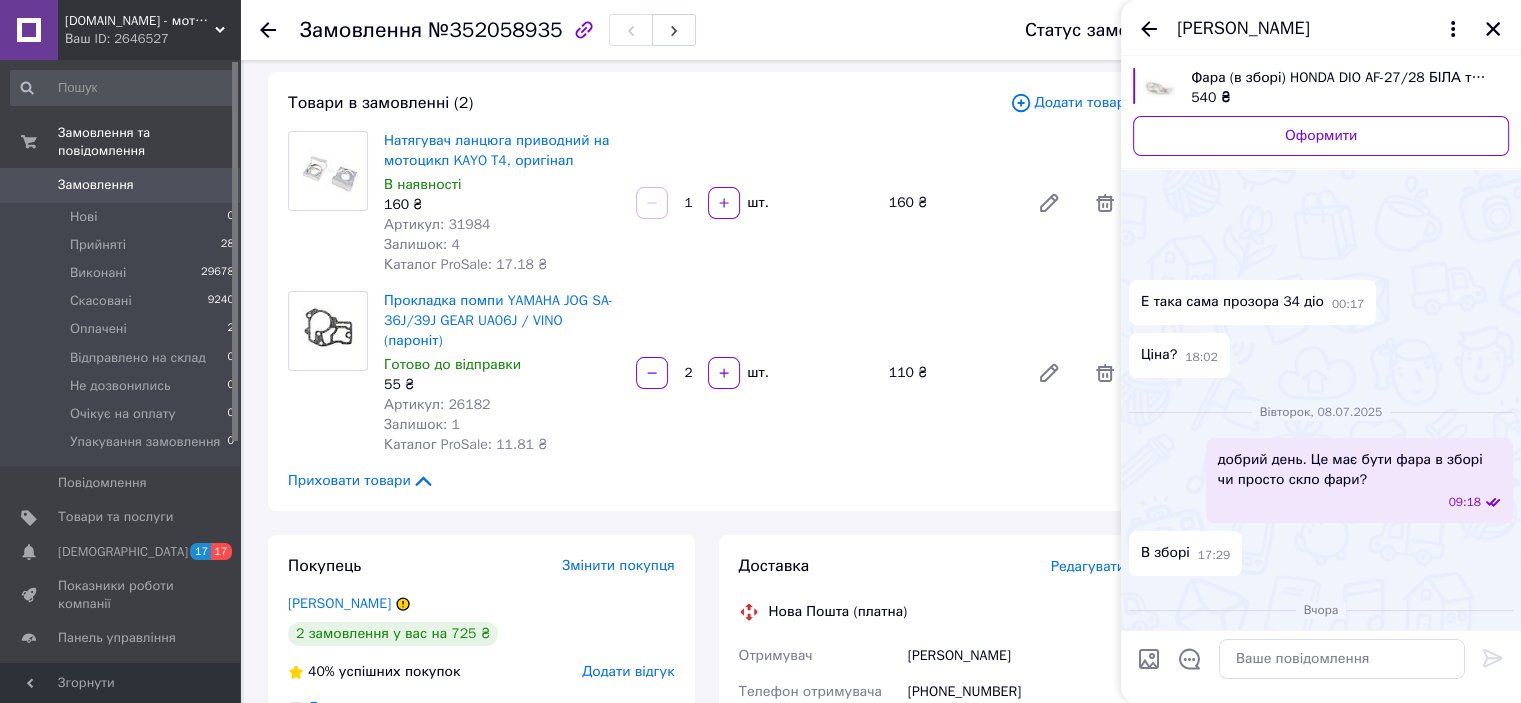 scroll, scrollTop: 1368, scrollLeft: 0, axis: vertical 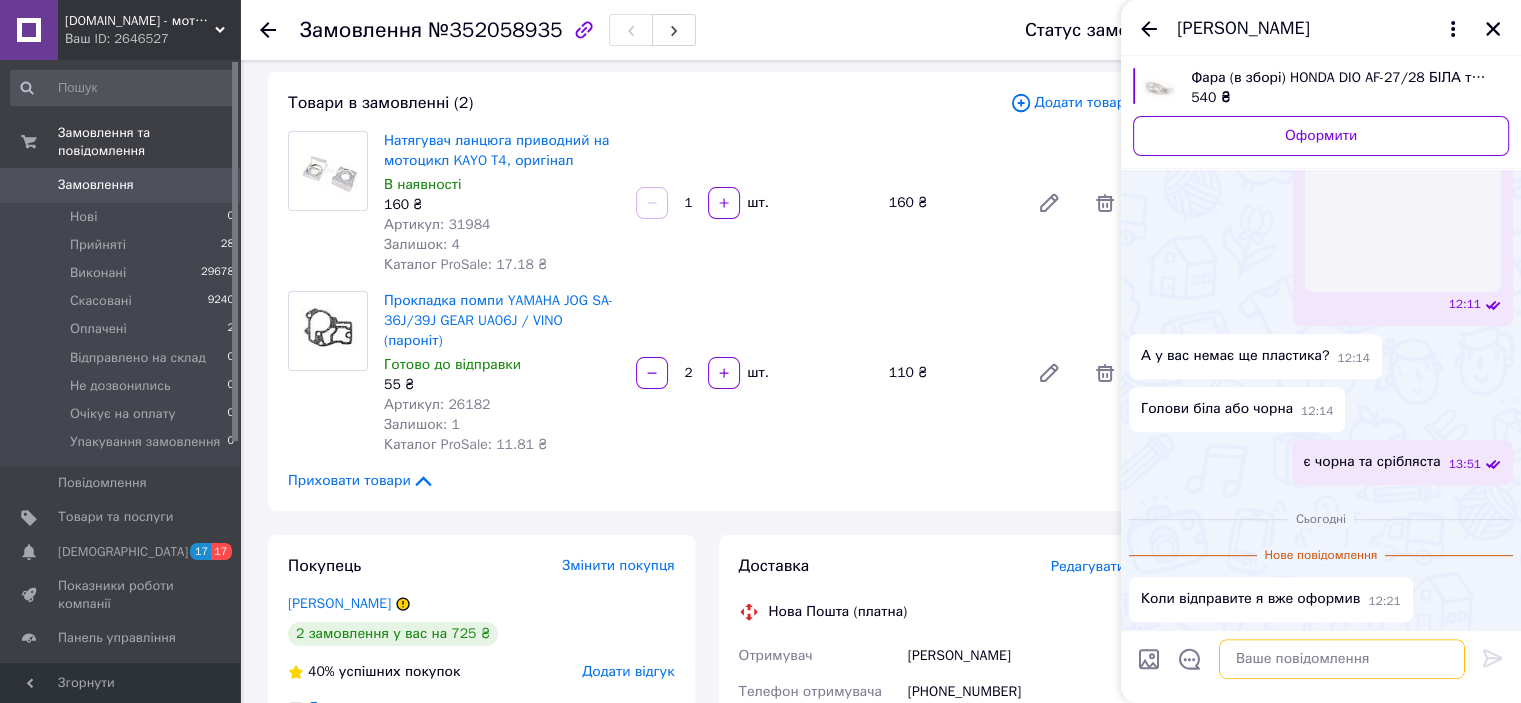 click at bounding box center (1342, 659) 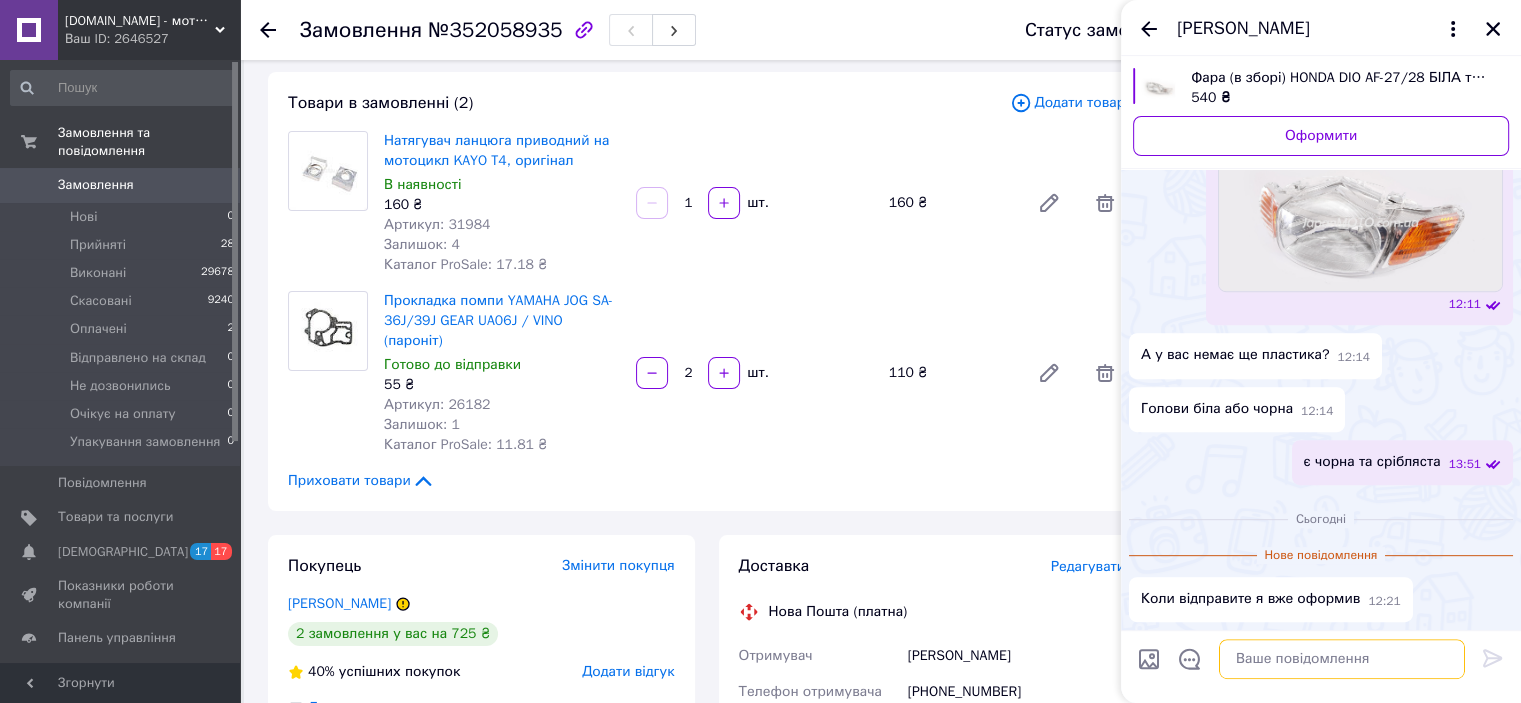 scroll, scrollTop: 1312, scrollLeft: 0, axis: vertical 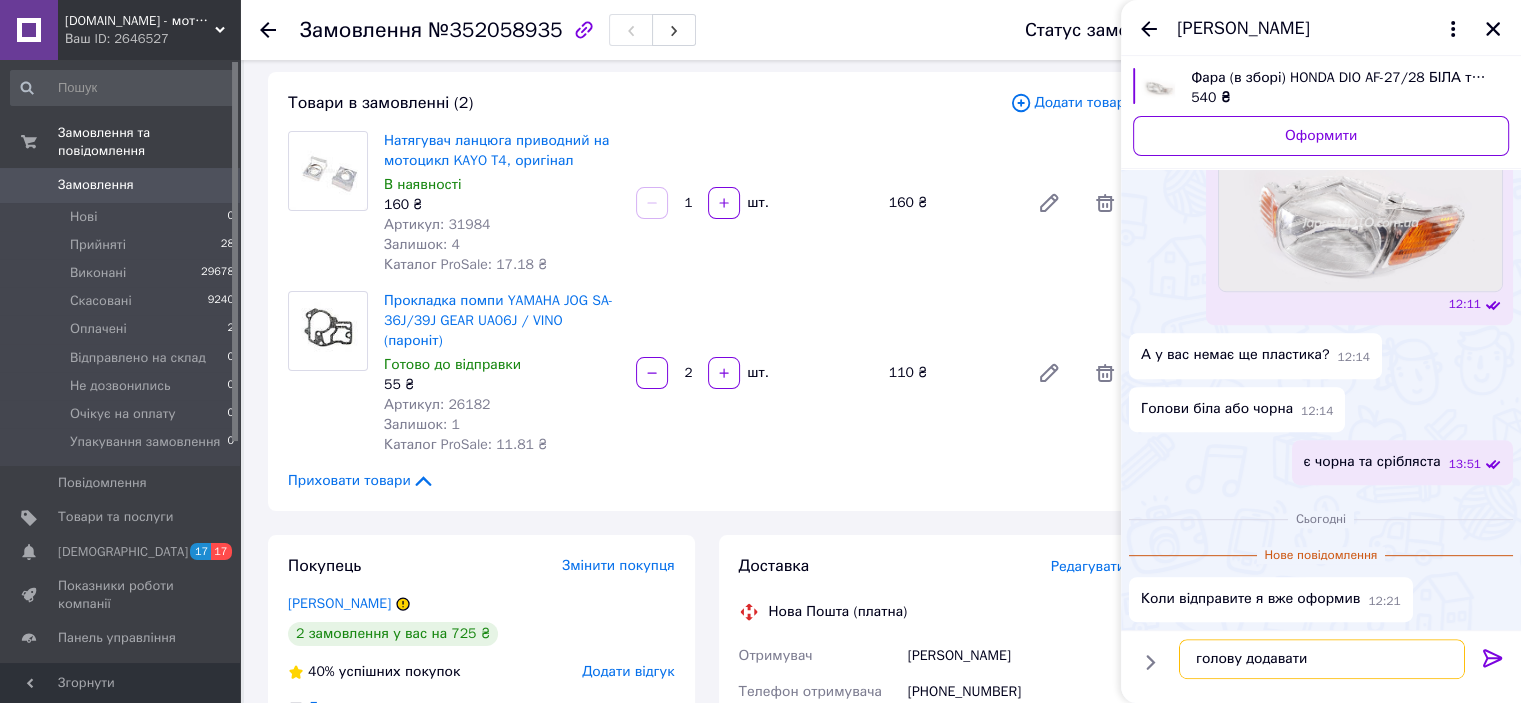 type on "голову додавати?" 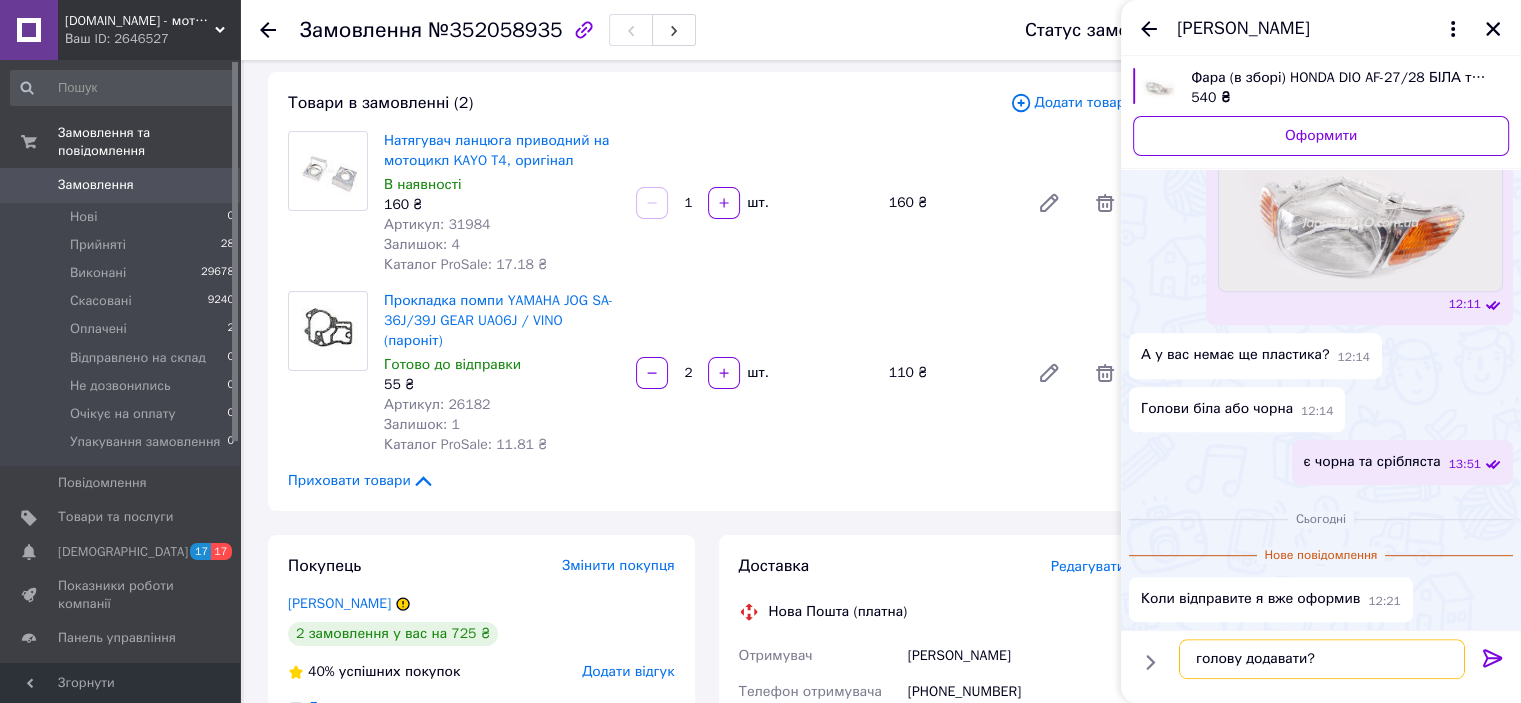 type 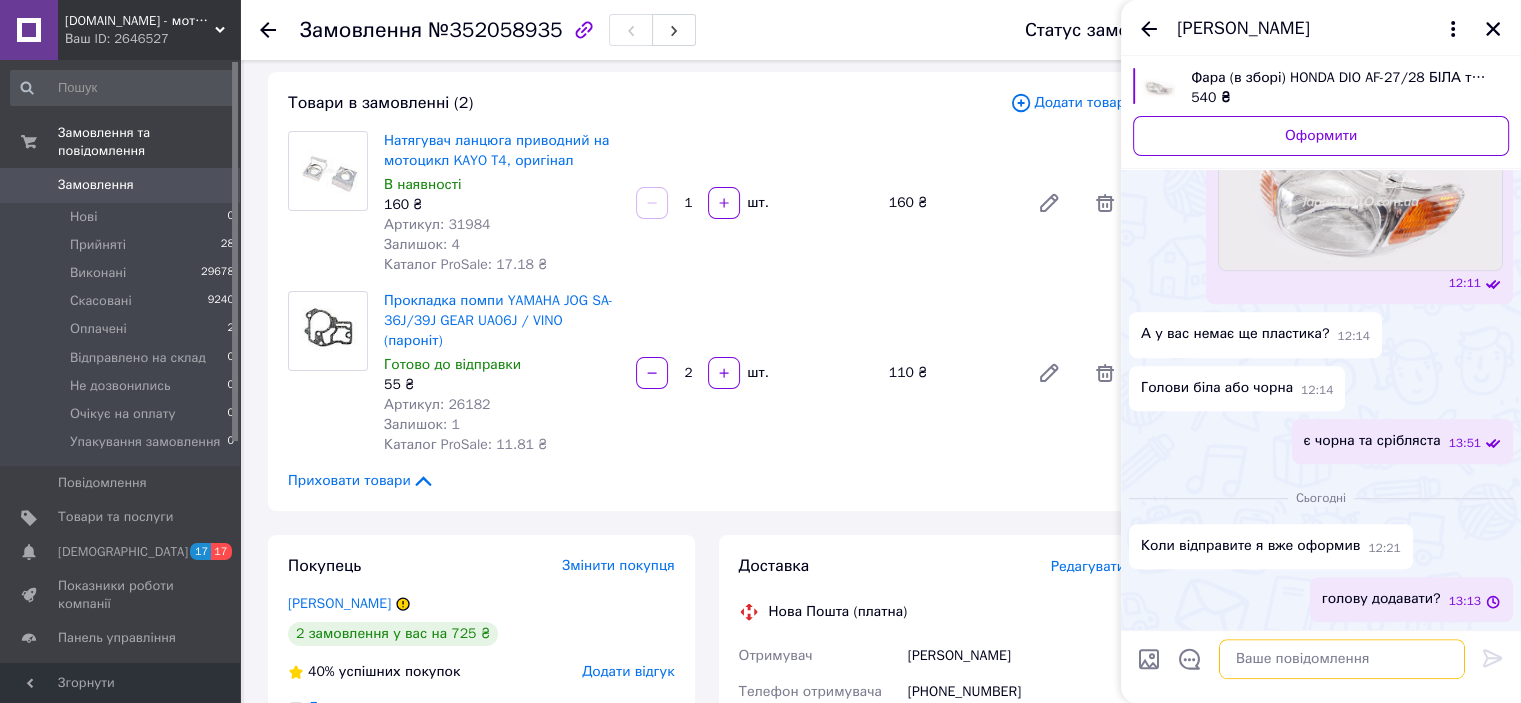 scroll, scrollTop: 1333, scrollLeft: 0, axis: vertical 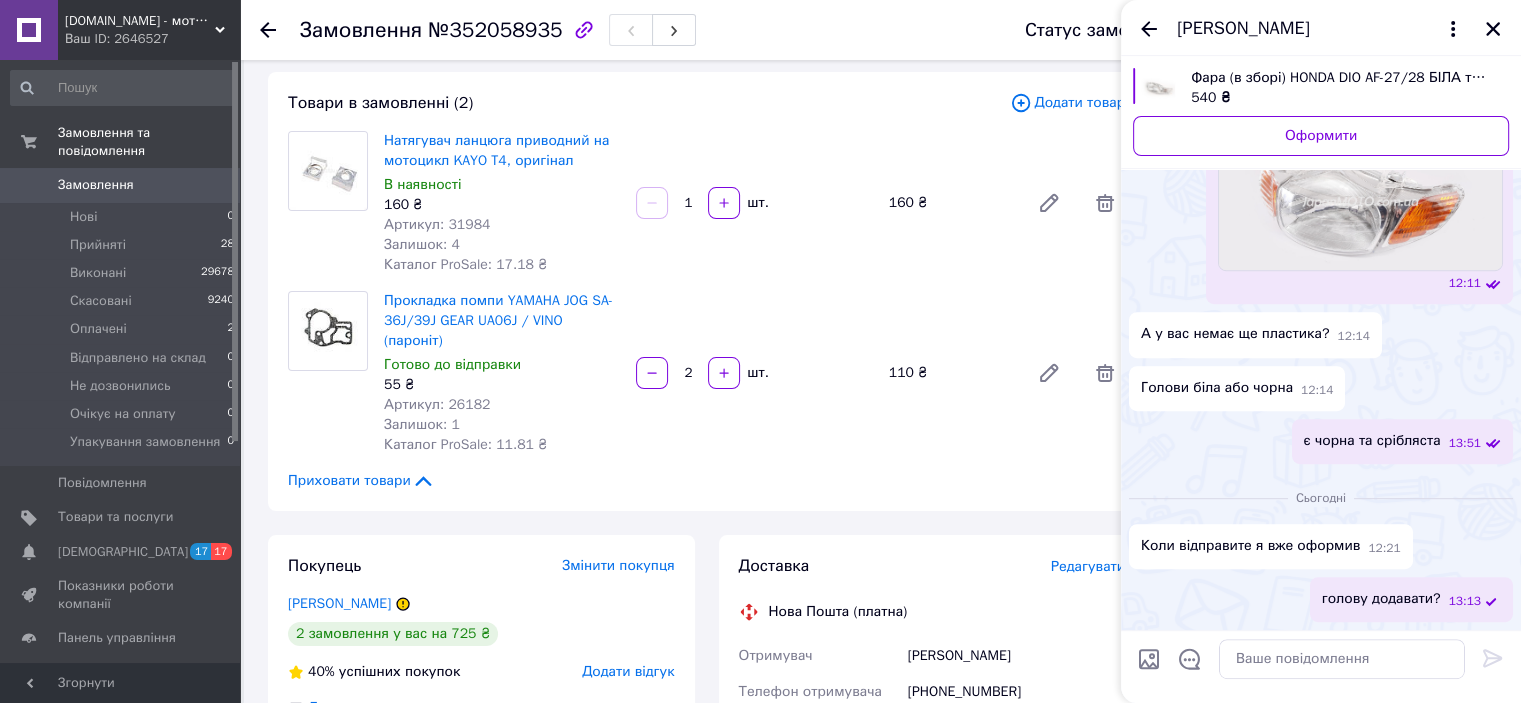 click 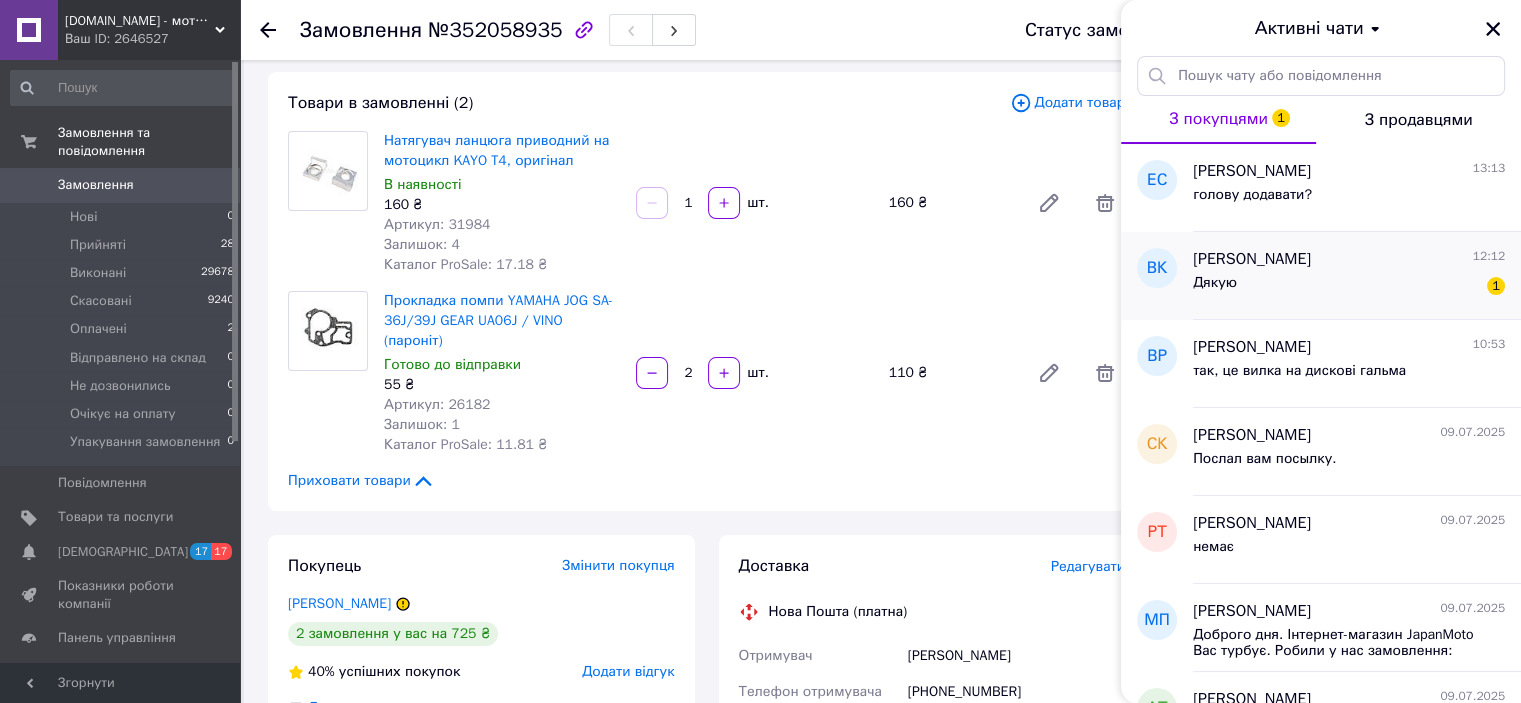 click on "Дякую 1" at bounding box center [1349, 287] 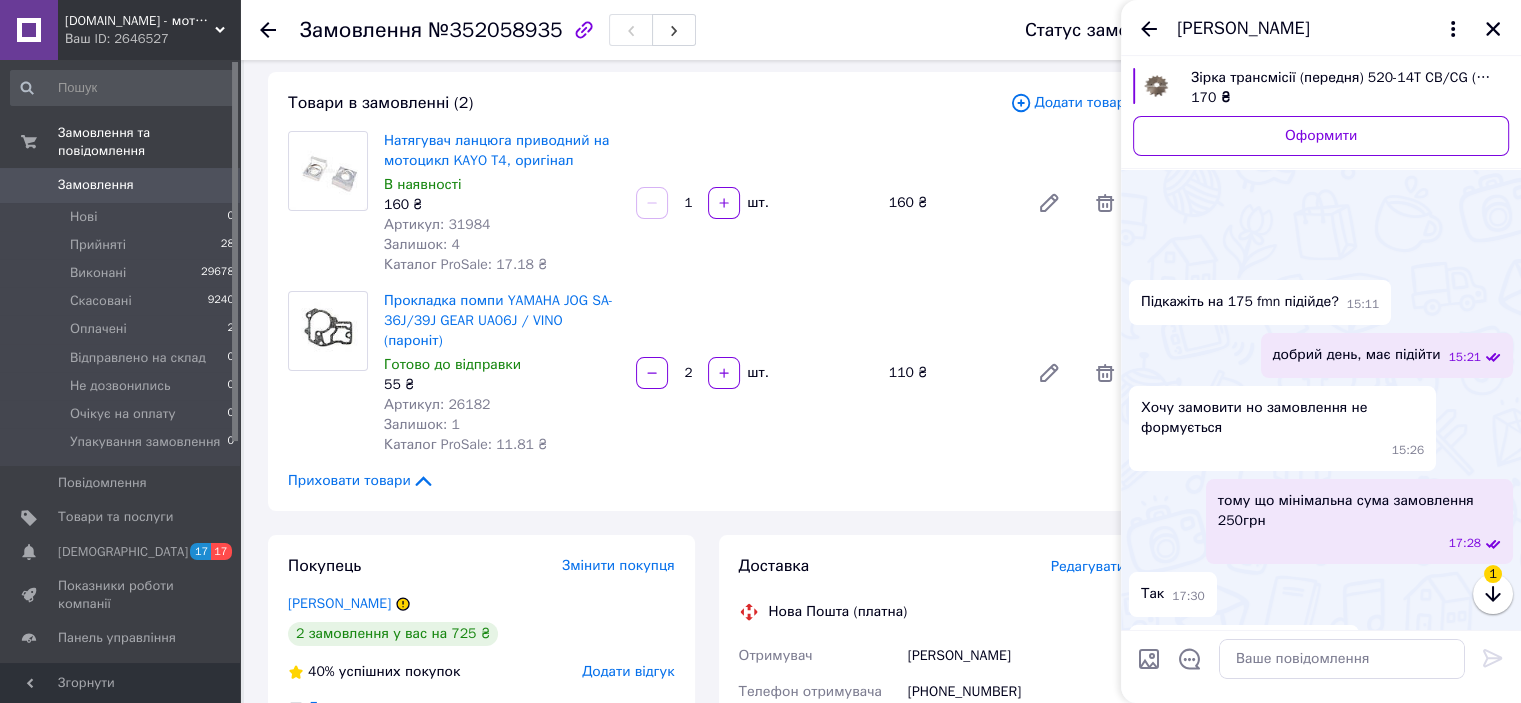 scroll, scrollTop: 1050, scrollLeft: 0, axis: vertical 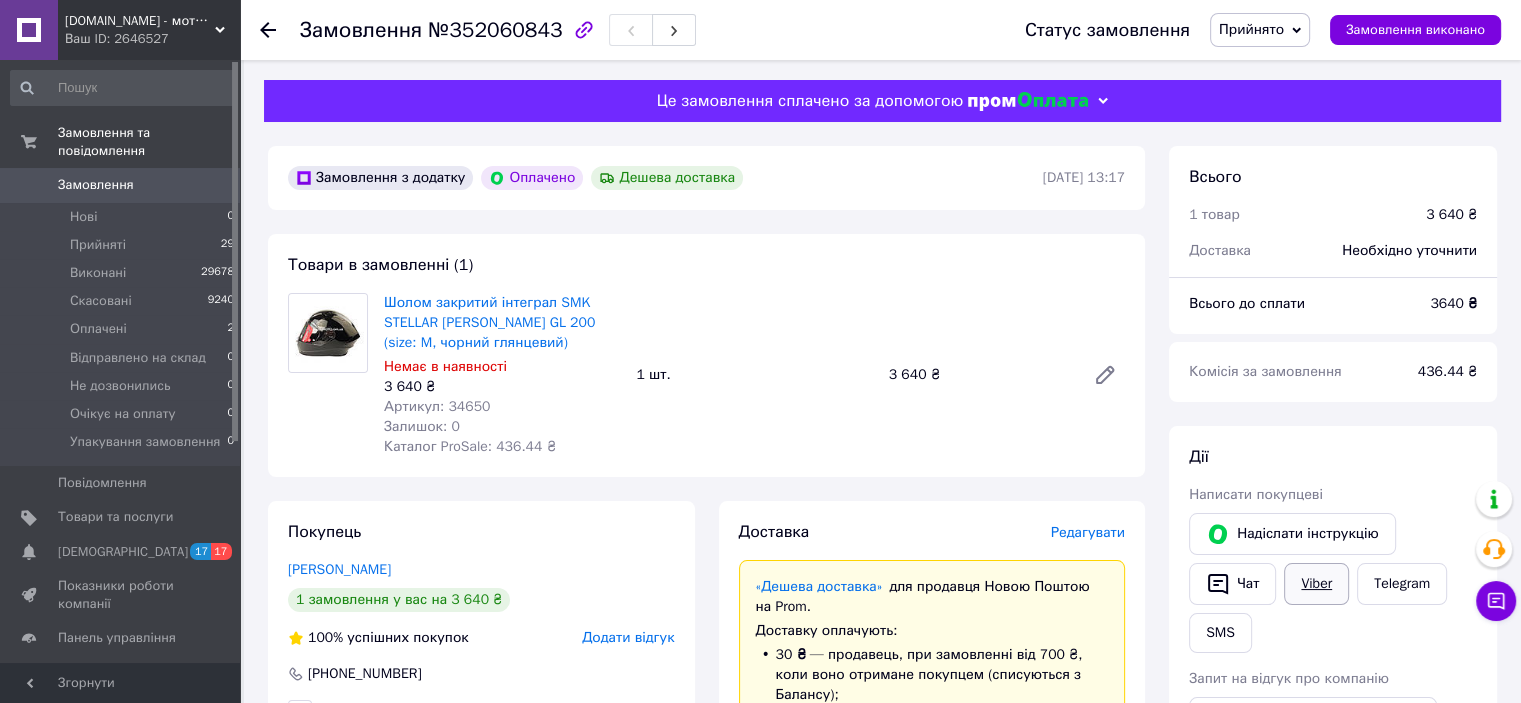 click on "Viber" at bounding box center (1316, 584) 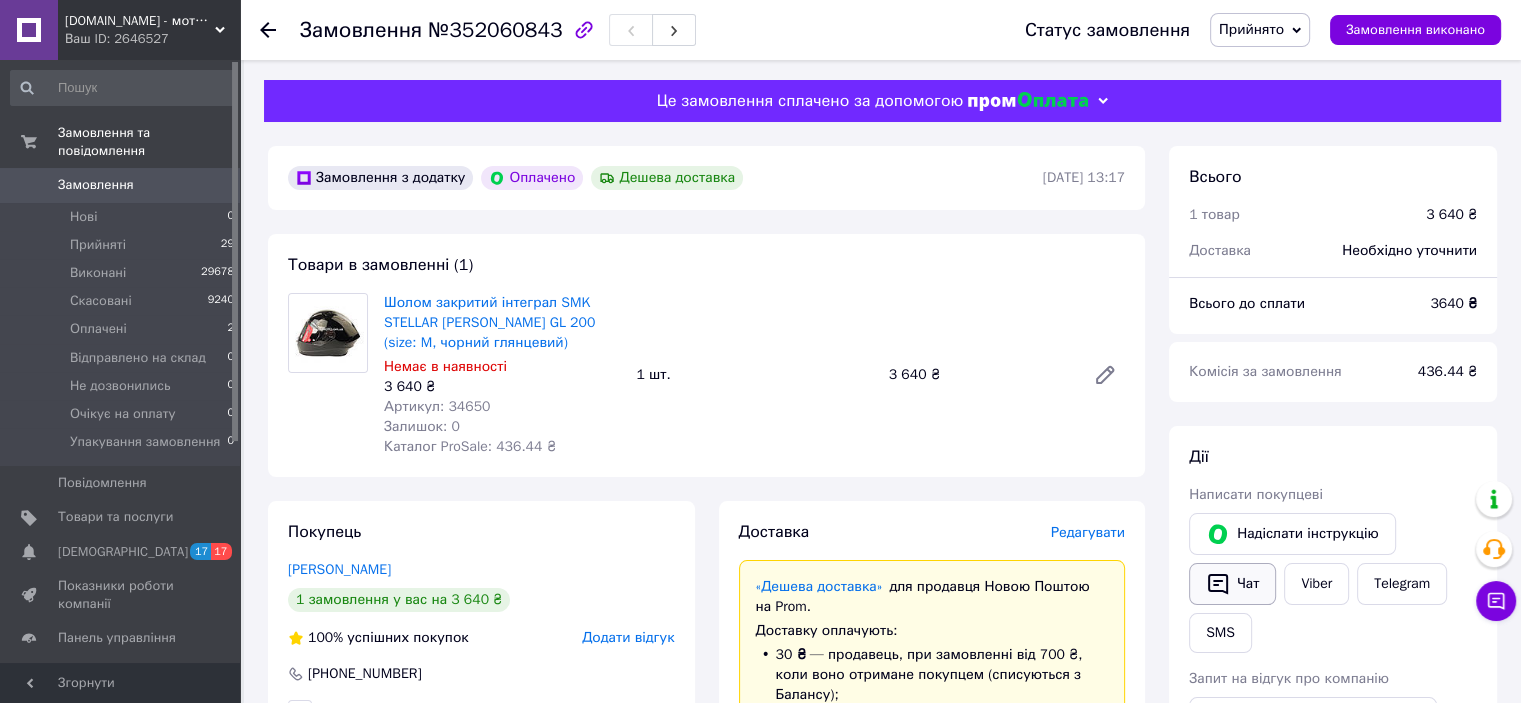 click on "Чат" at bounding box center [1232, 584] 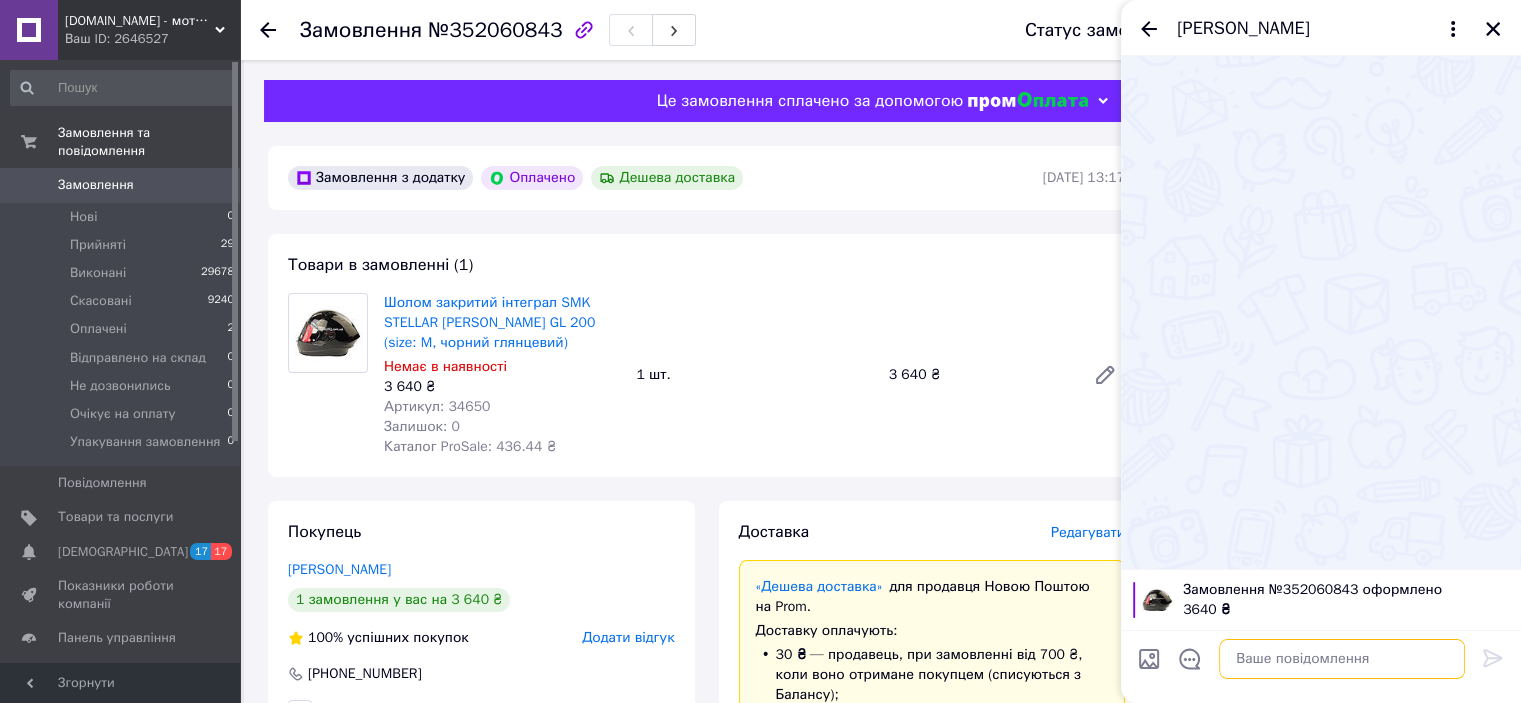 click at bounding box center [1342, 659] 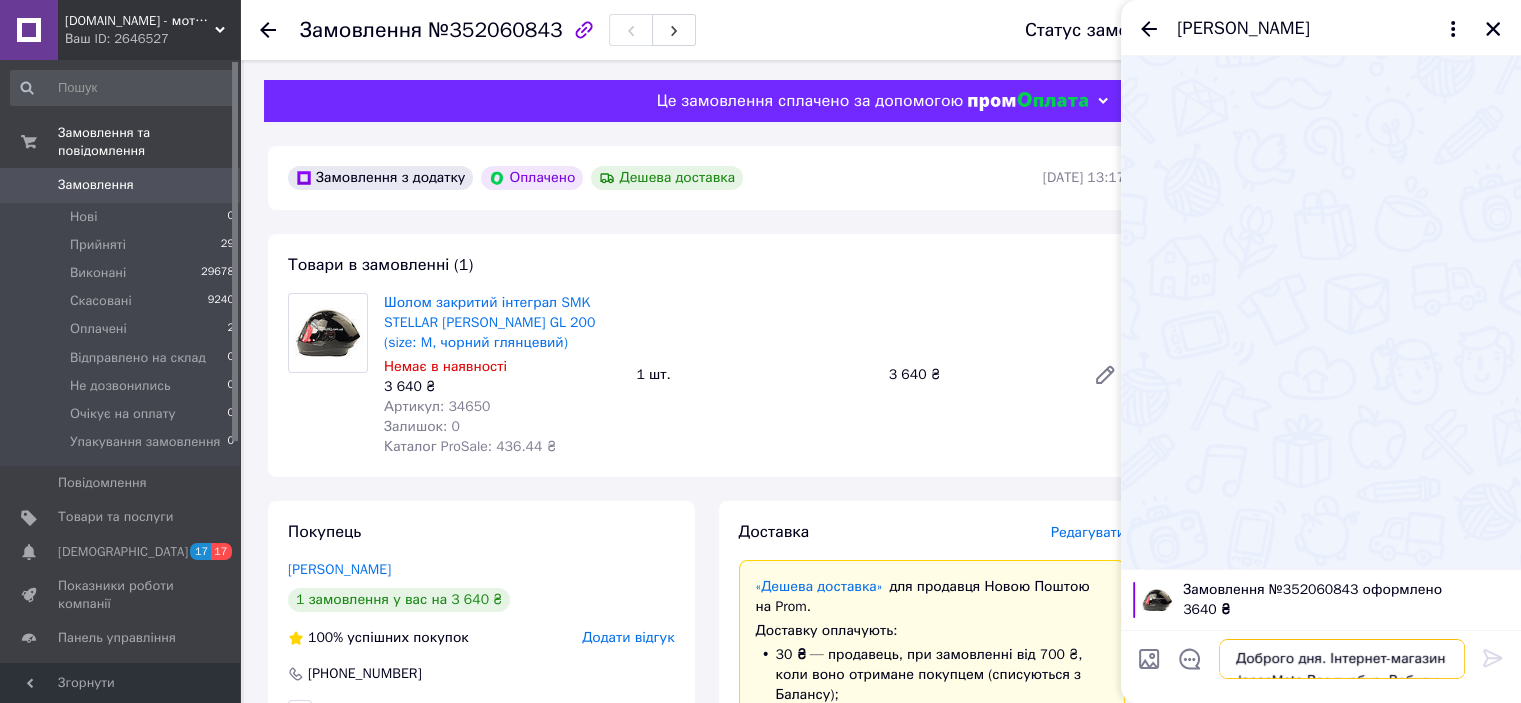 scroll, scrollTop: 13, scrollLeft: 0, axis: vertical 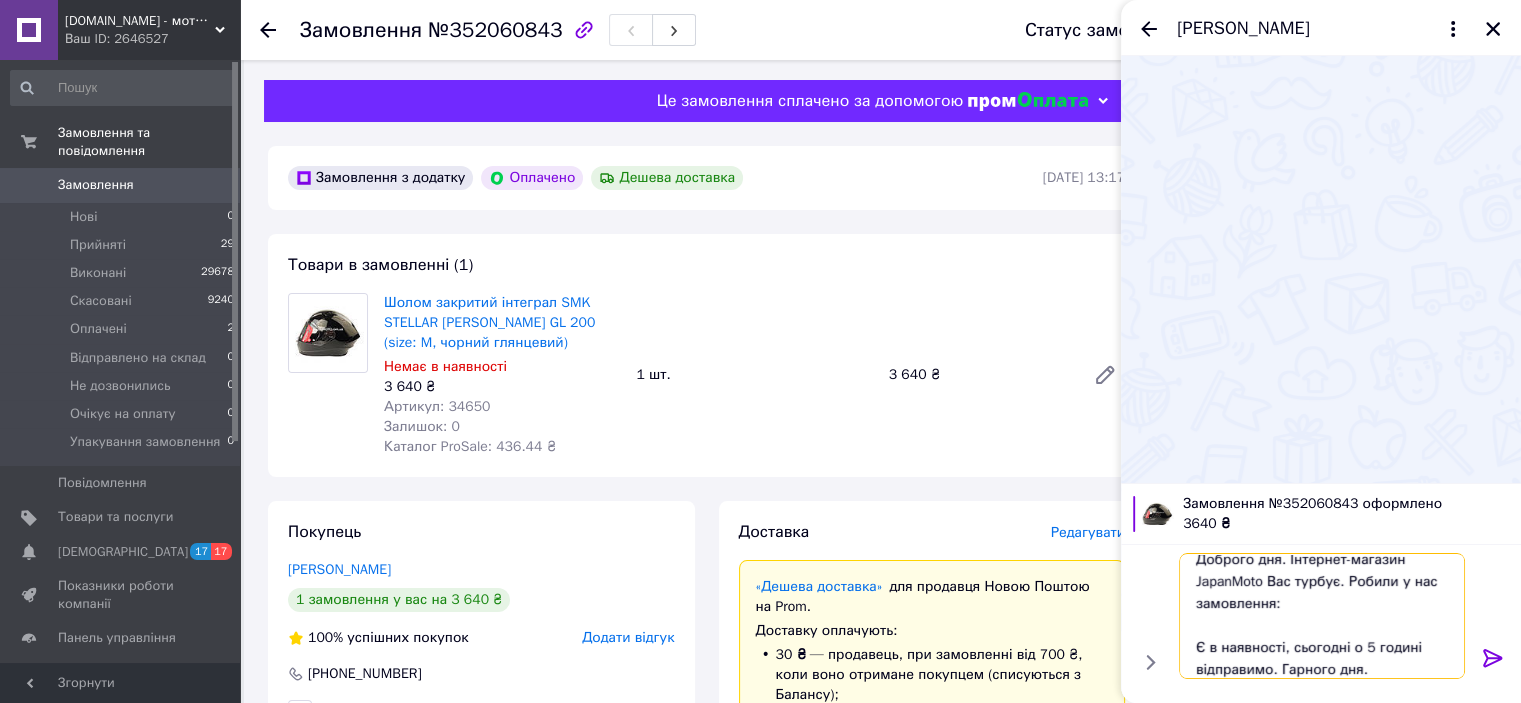 click on "Доброго дня. Інтернет-магазин JapanMoto Вас турбує. Робили у нас замовлення:
Є в наявності, сьогодні о 5 годині відправимо. Гарного дня." at bounding box center (1322, 616) 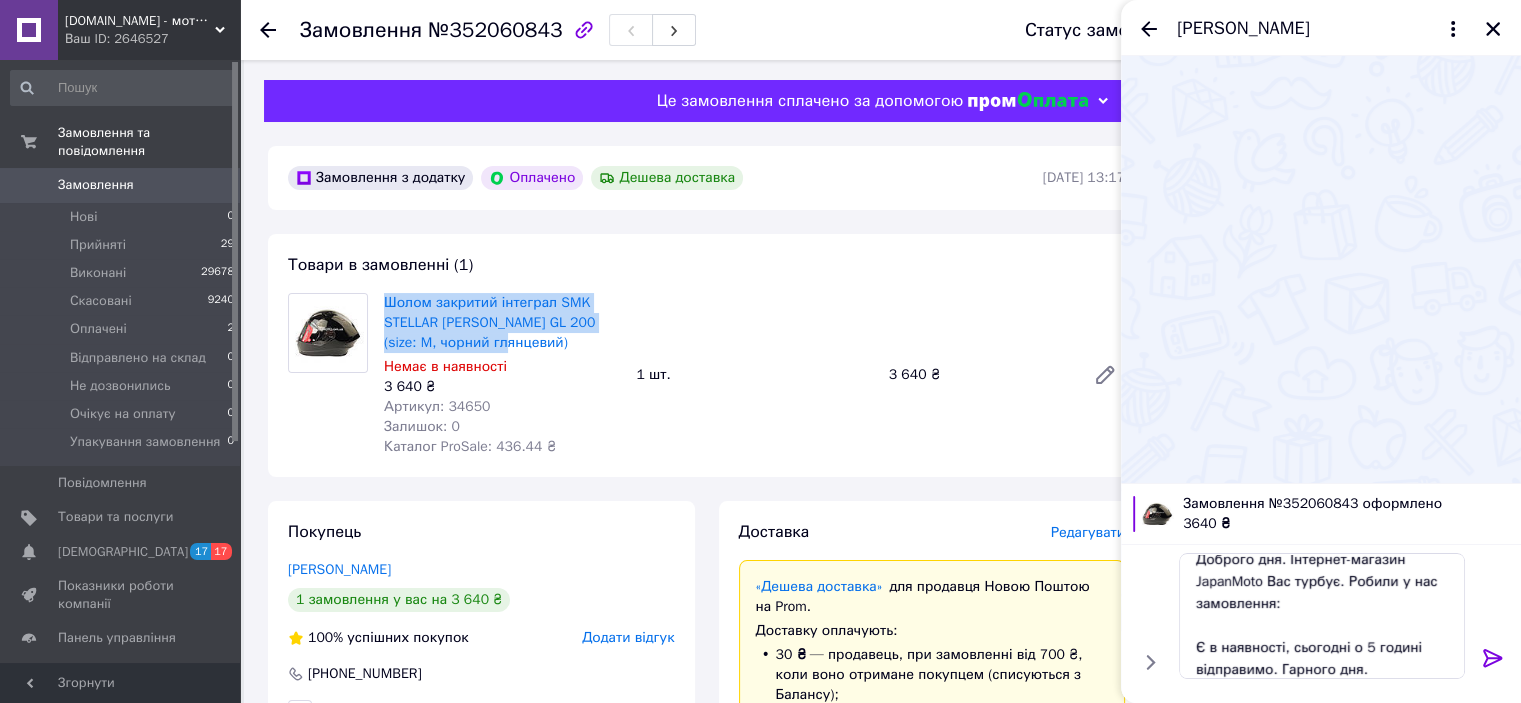 drag, startPoint x: 514, startPoint y: 345, endPoint x: 381, endPoint y: 299, distance: 140.73024 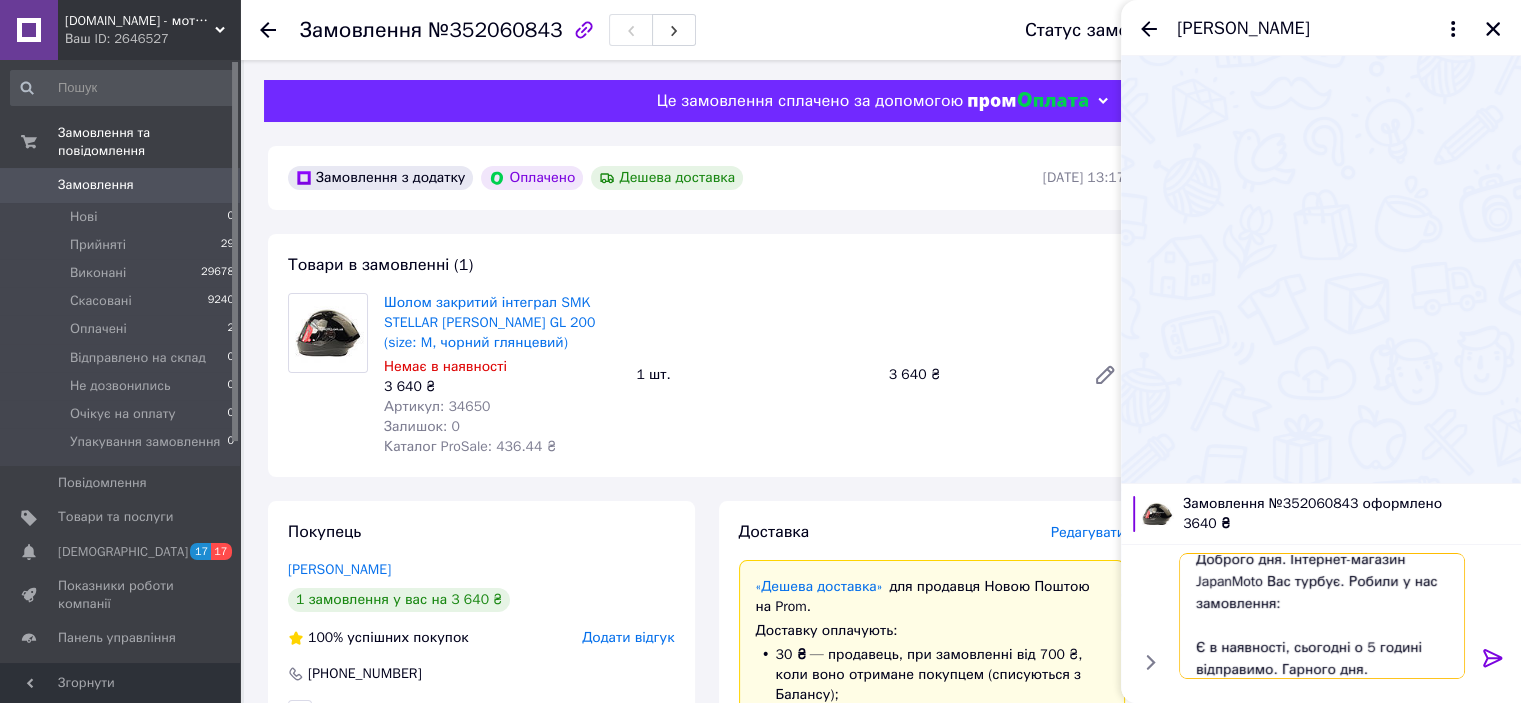 click on "Доброго дня. Інтернет-магазин JapanMoto Вас турбує. Робили у нас замовлення:
Є в наявності, сьогодні о 5 годині відправимо. Гарного дня." at bounding box center [1322, 616] 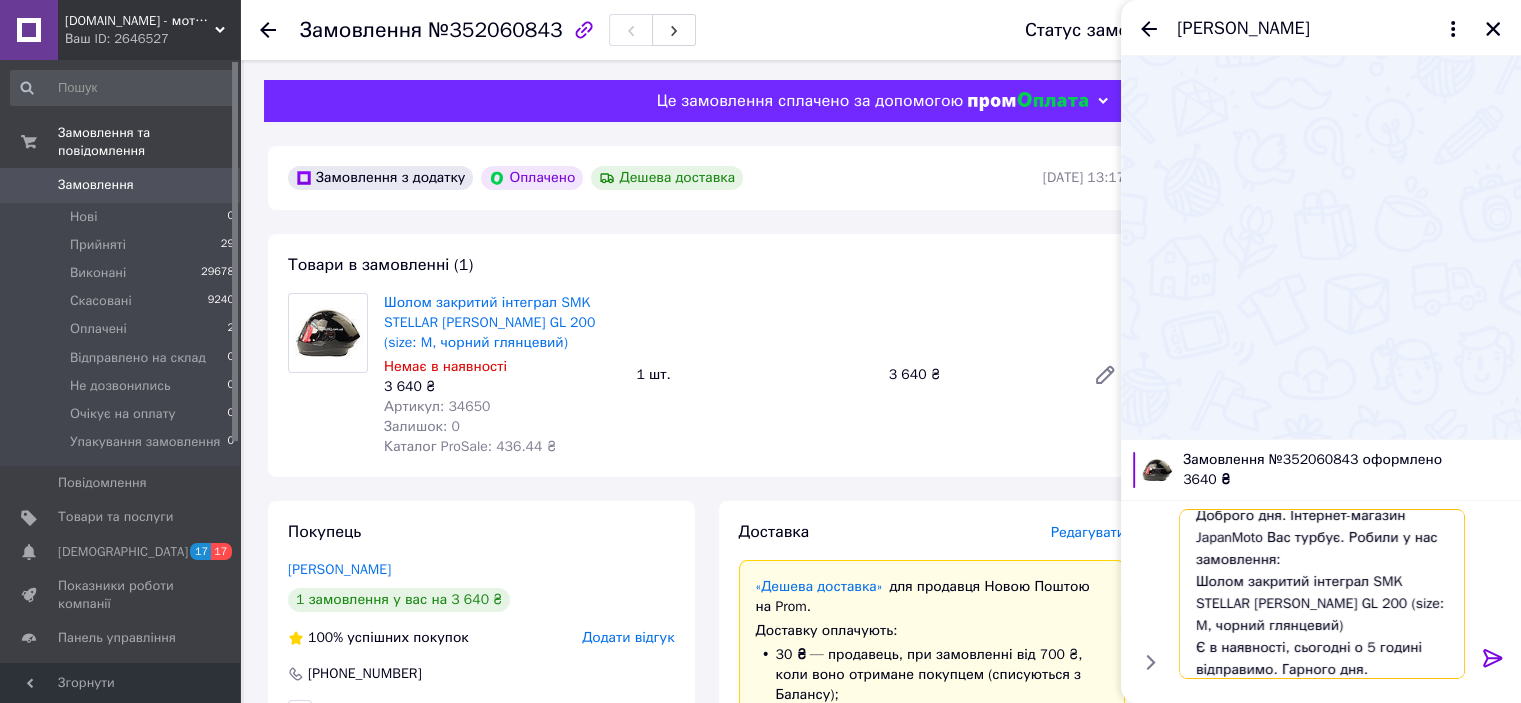 type 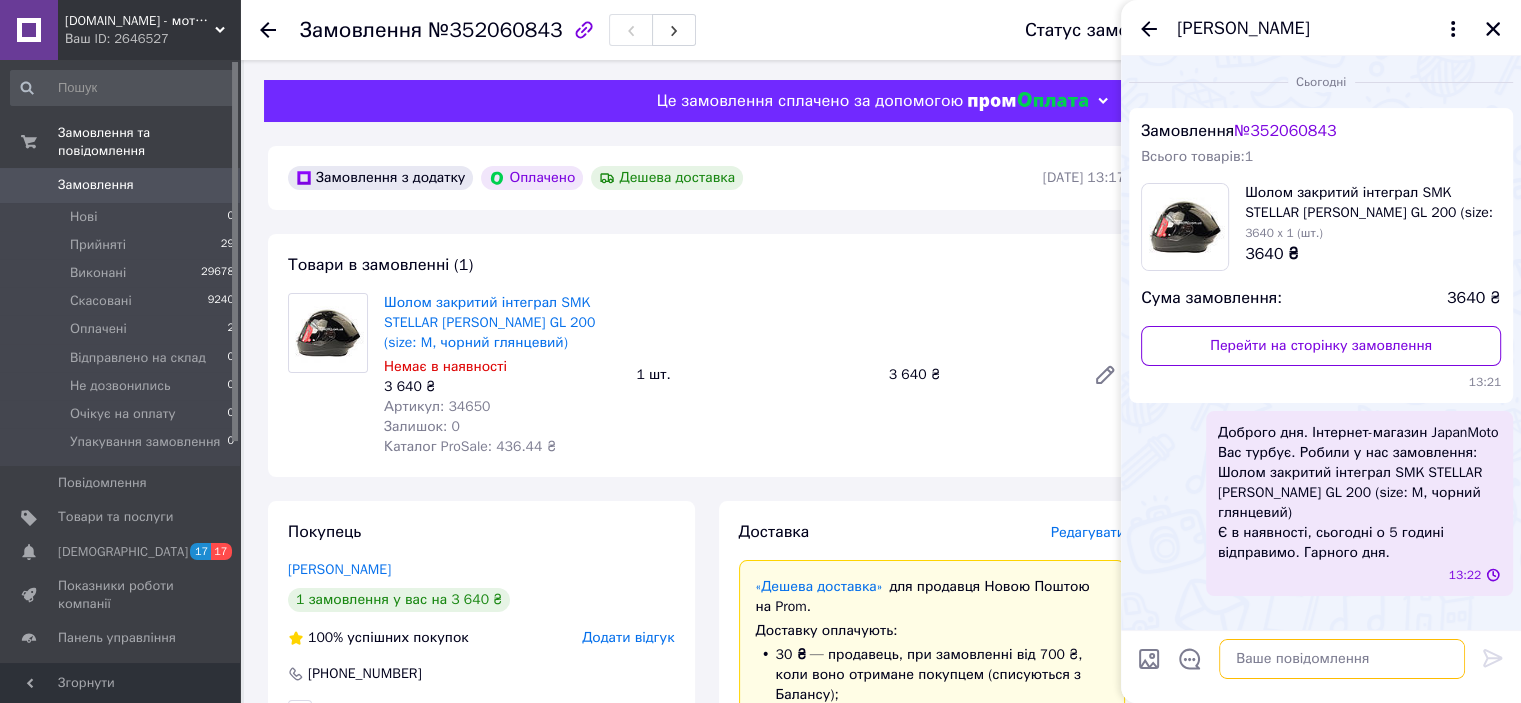 scroll, scrollTop: 0, scrollLeft: 0, axis: both 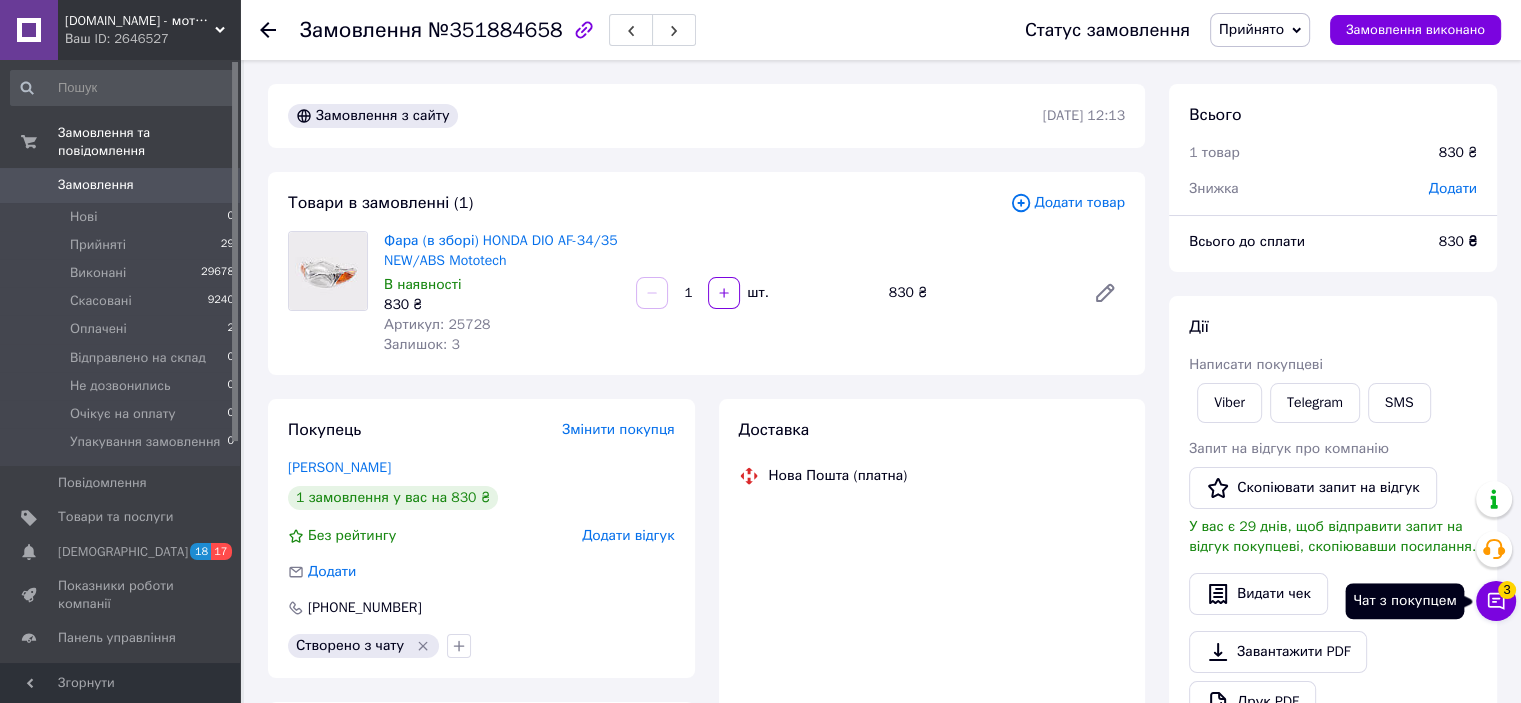 click 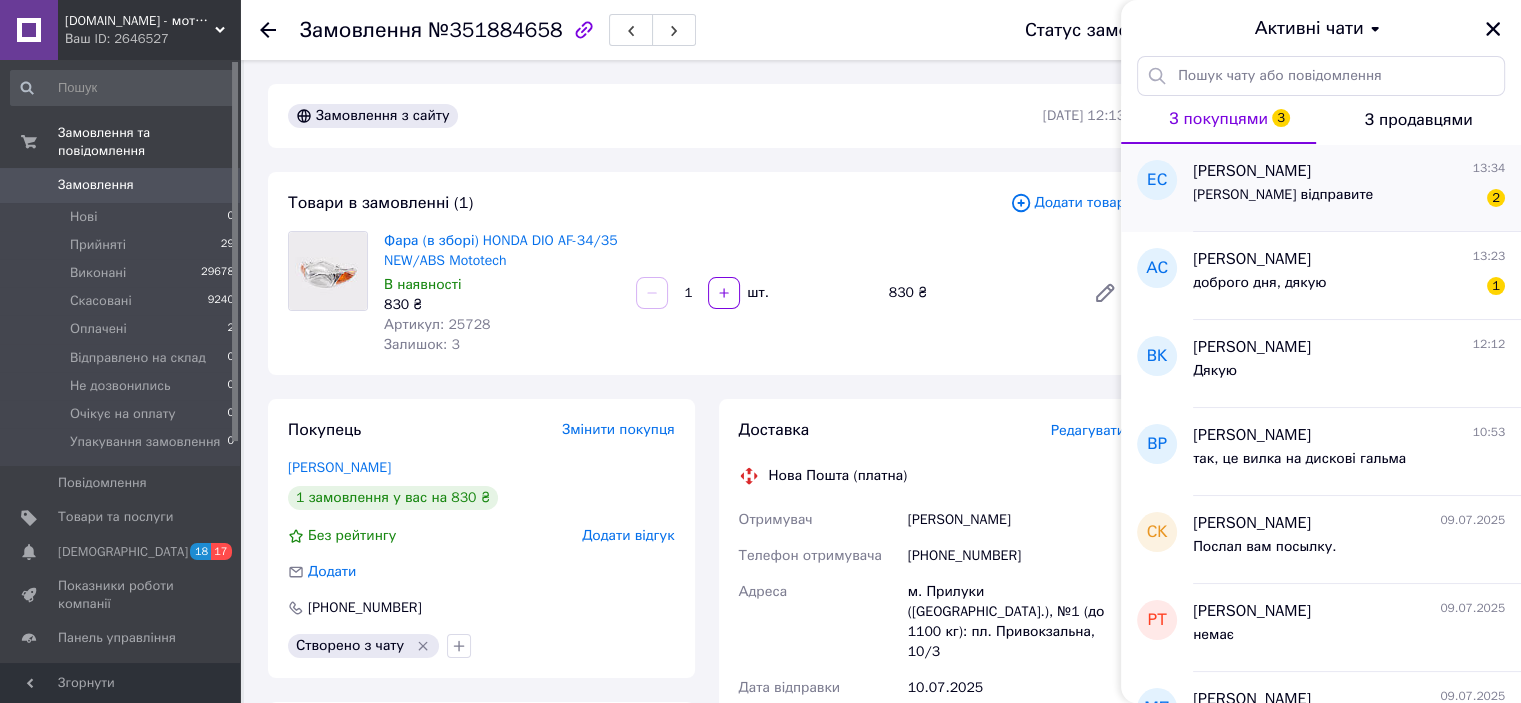 click on "Фару колі відправите 2" at bounding box center (1349, 199) 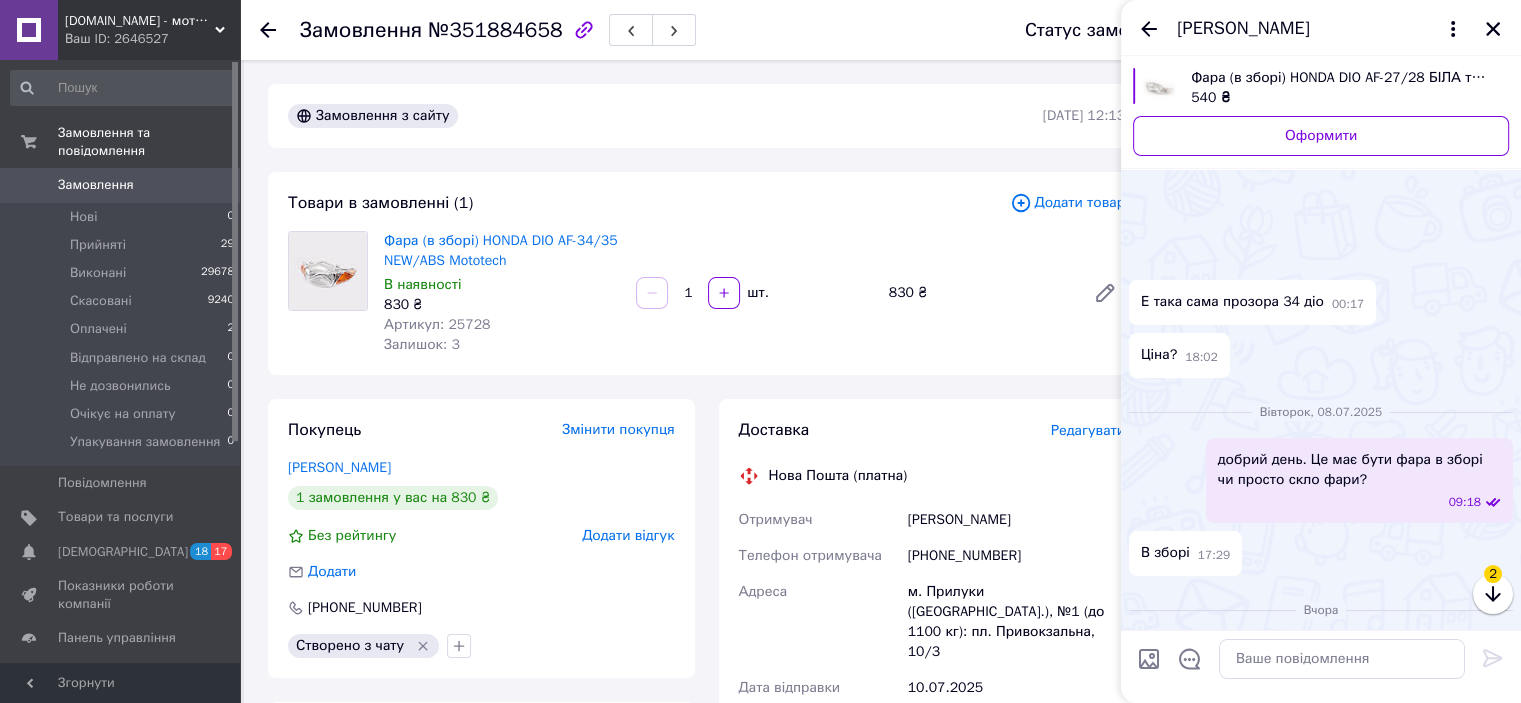 scroll, scrollTop: 1531, scrollLeft: 0, axis: vertical 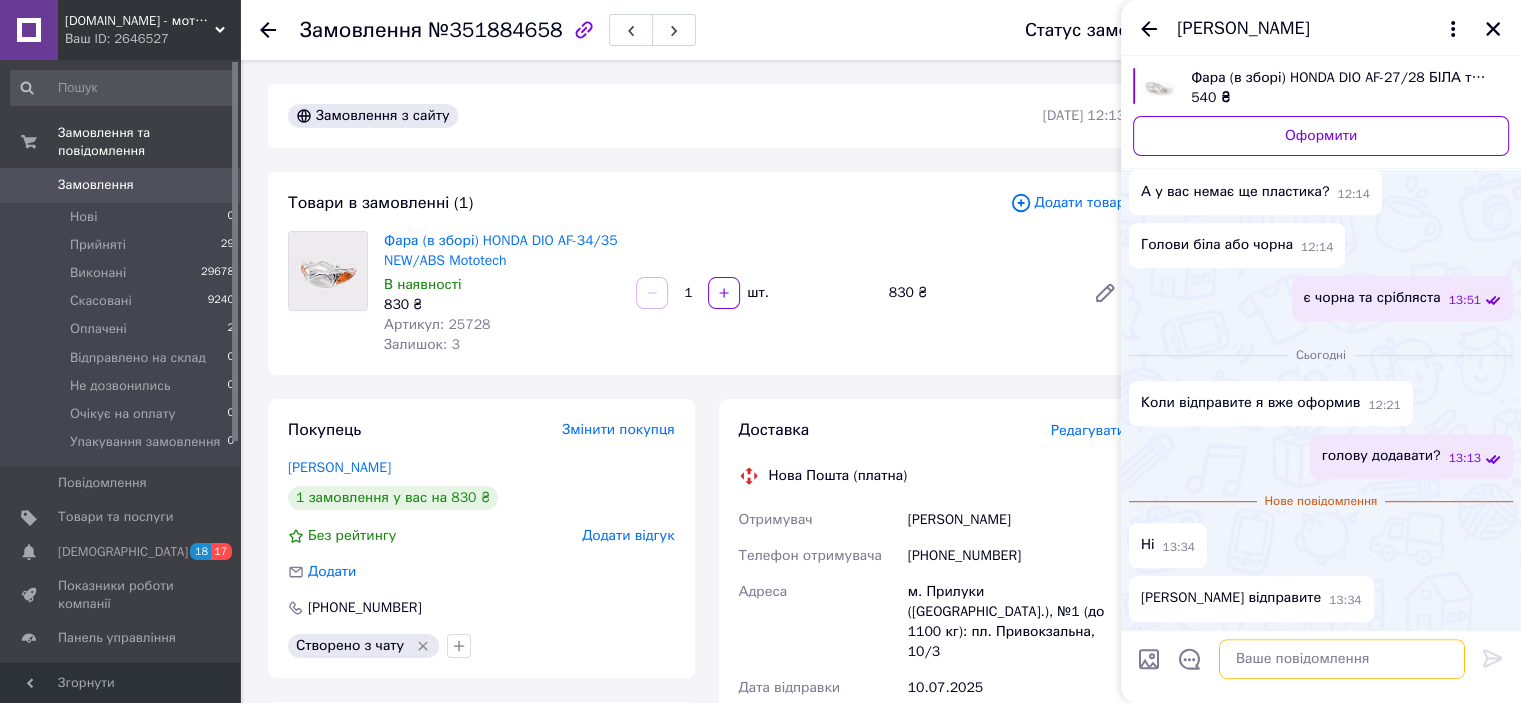 click at bounding box center (1342, 659) 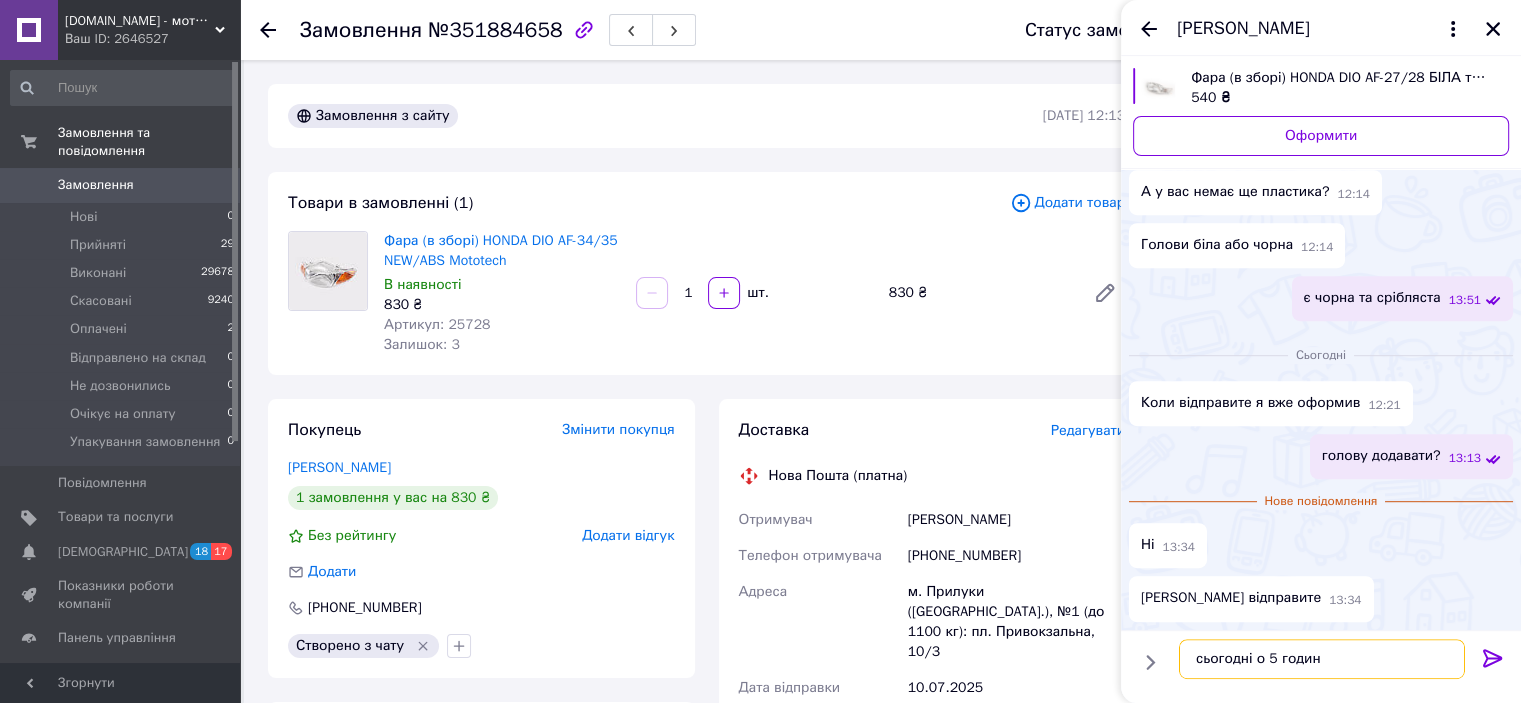 type on "сьогодні о 5 годині" 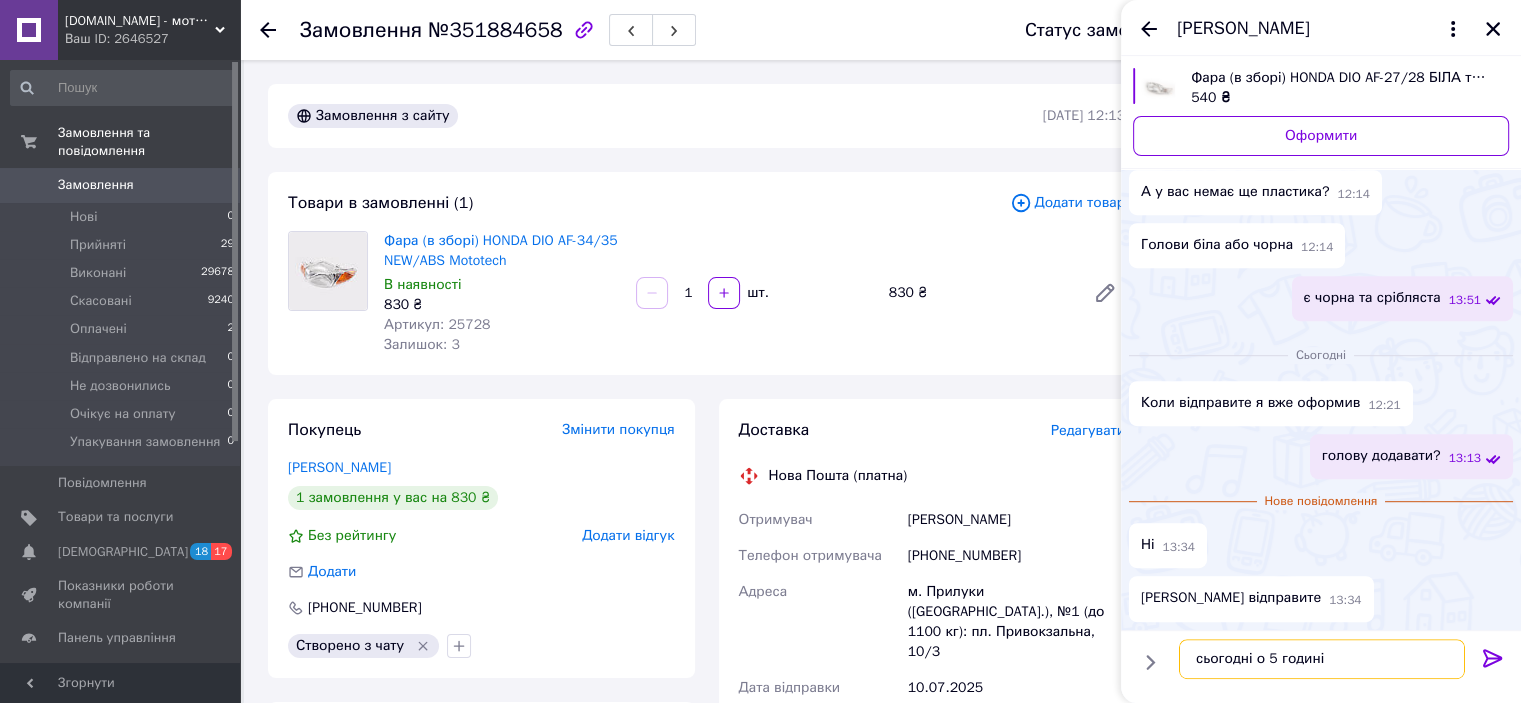 type 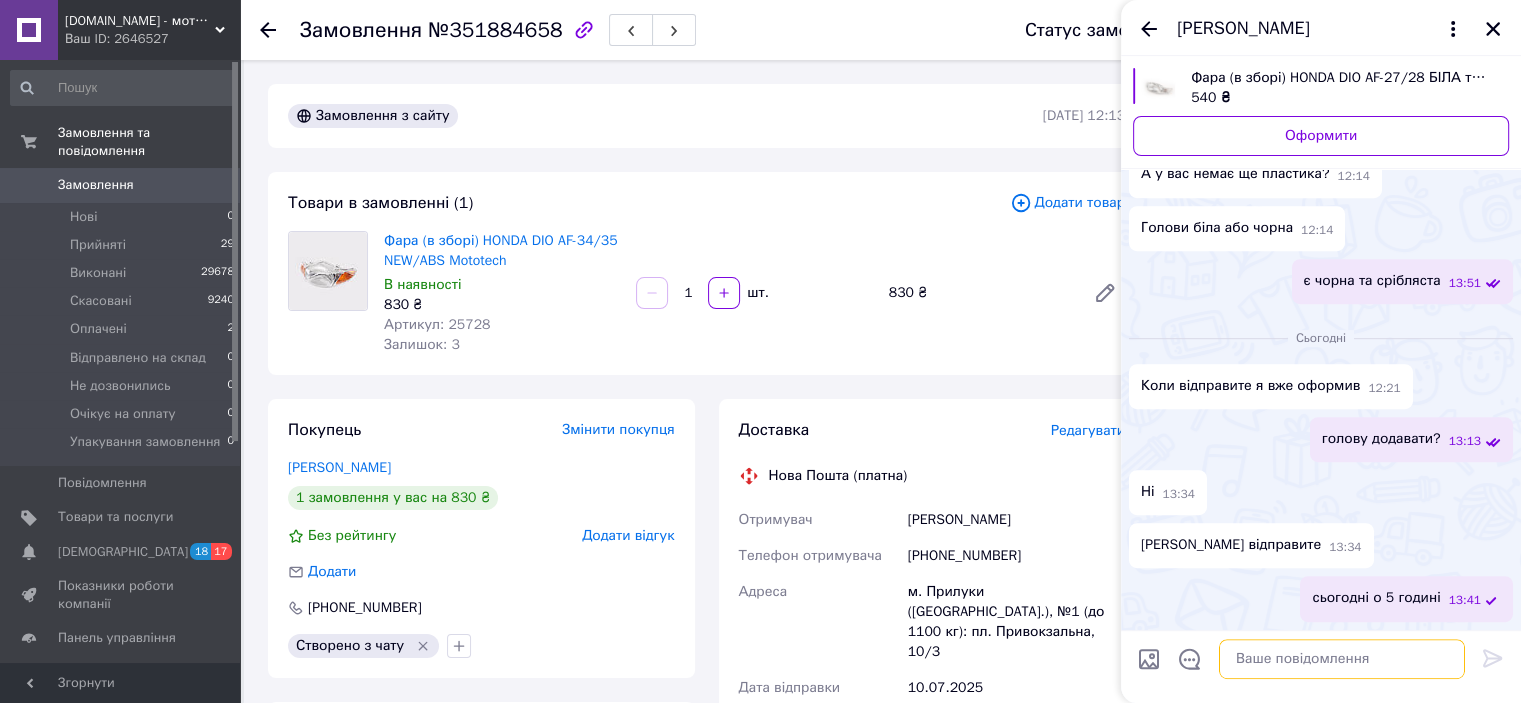 scroll, scrollTop: 1492, scrollLeft: 0, axis: vertical 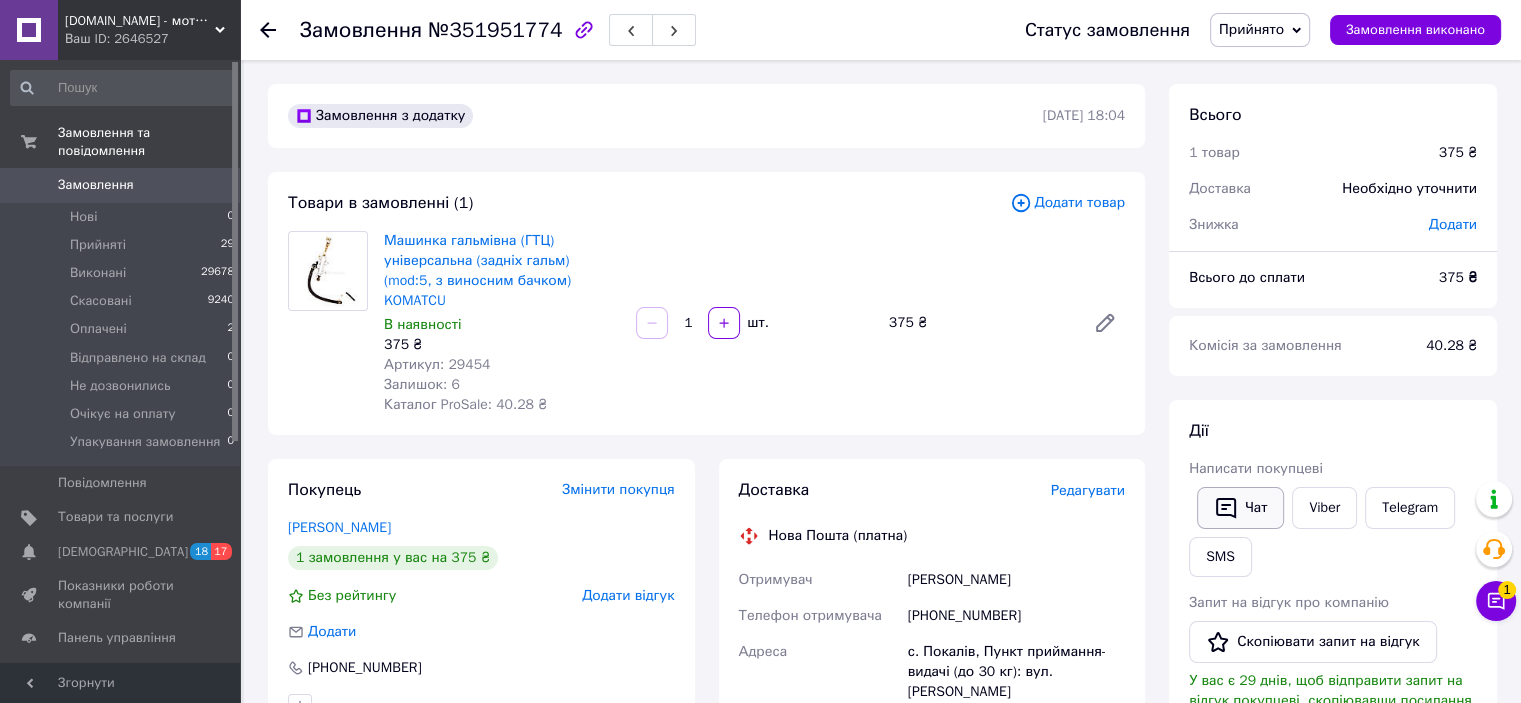 click on "Чат" at bounding box center (1240, 508) 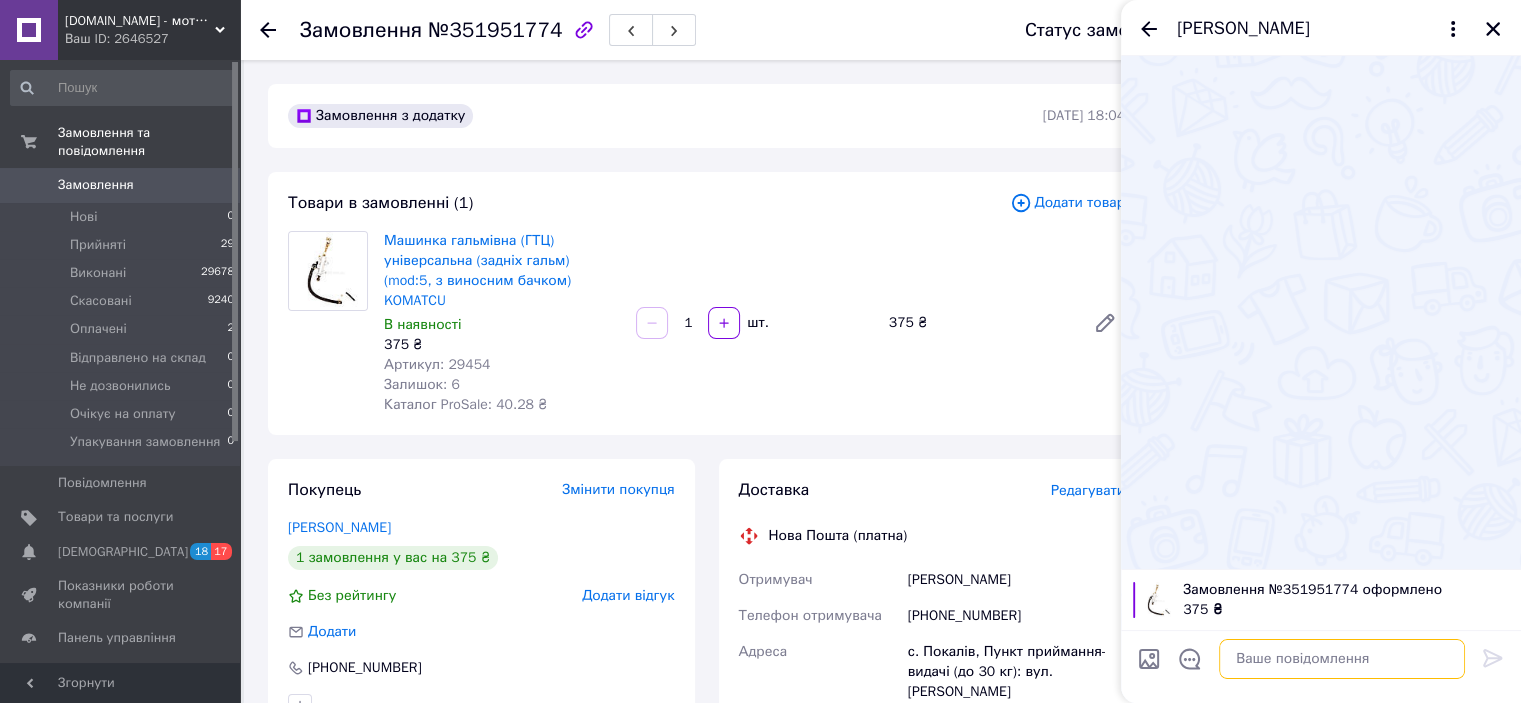 click at bounding box center [1342, 659] 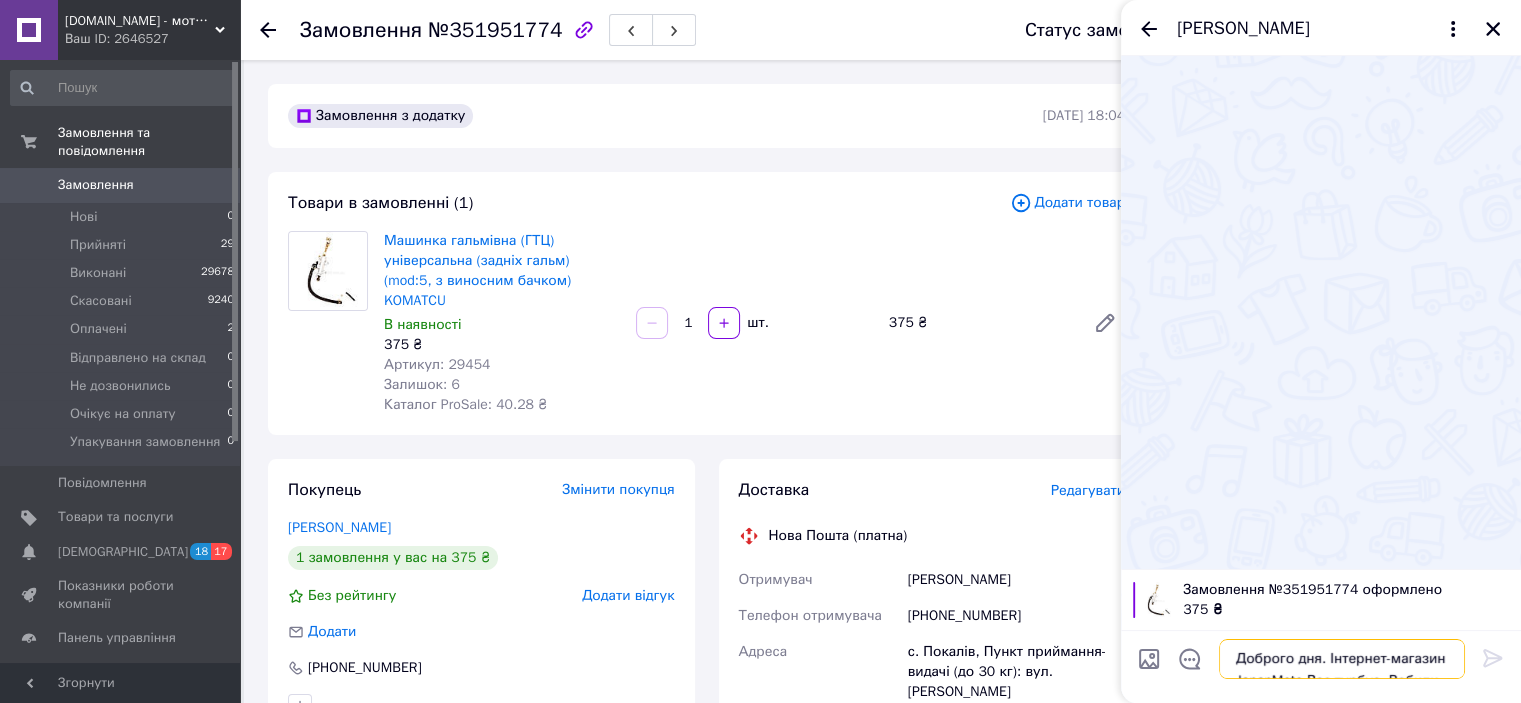 scroll, scrollTop: 1, scrollLeft: 0, axis: vertical 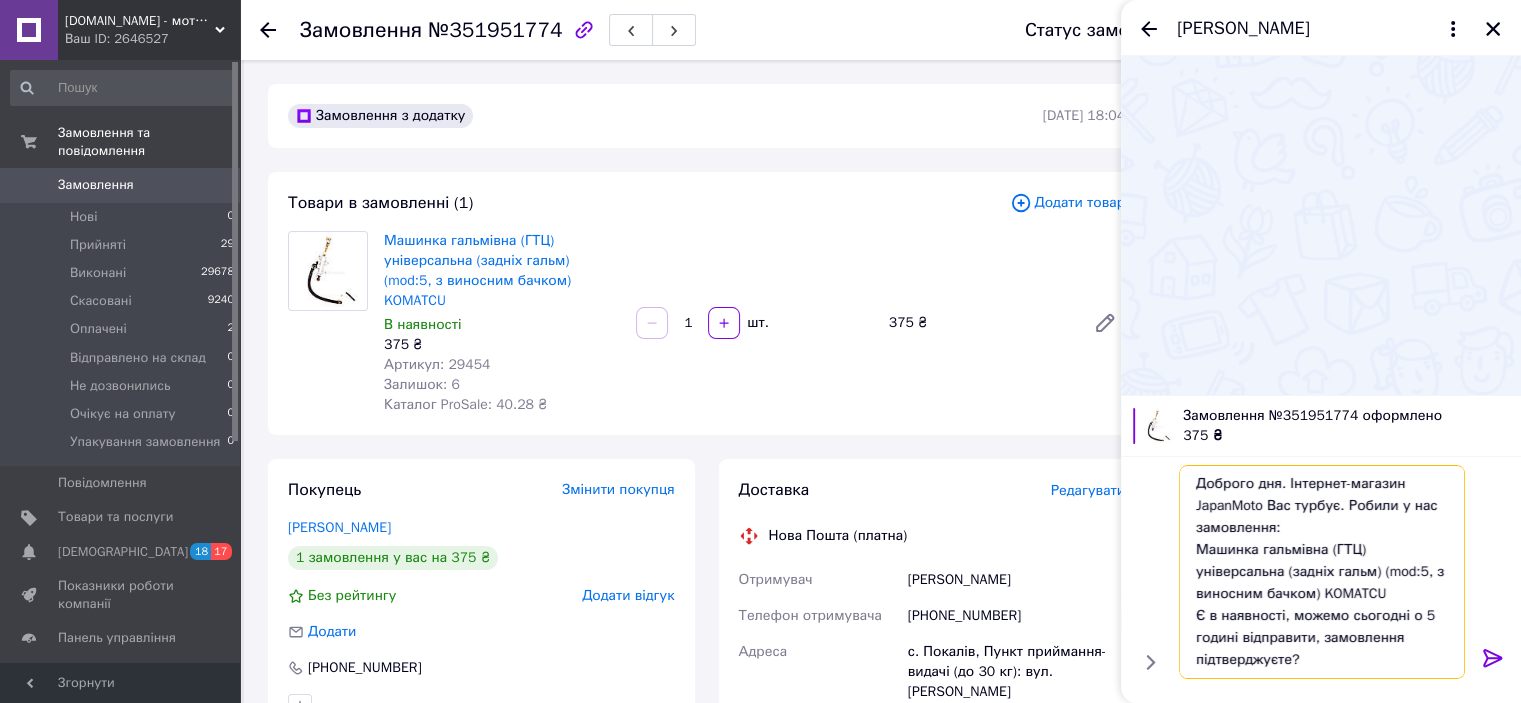 type 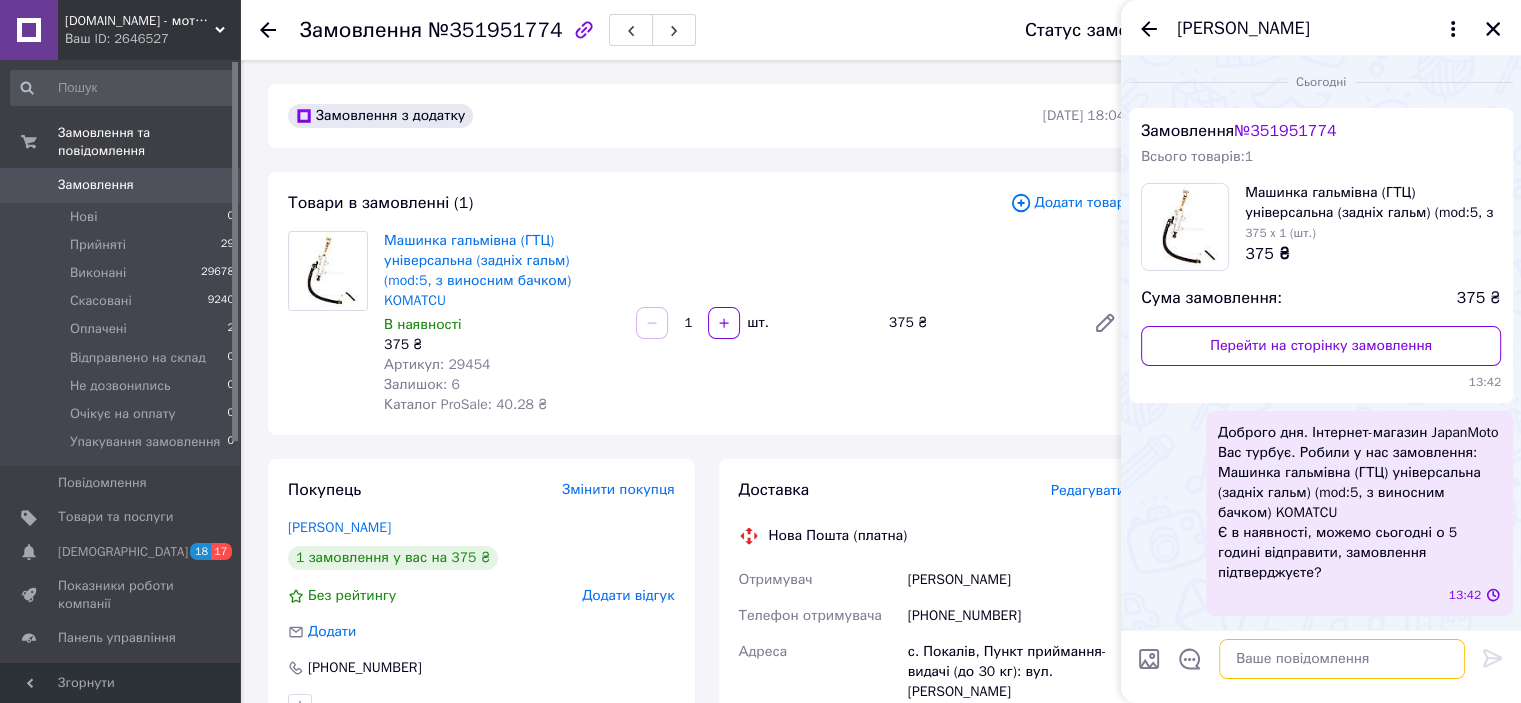 scroll, scrollTop: 0, scrollLeft: 0, axis: both 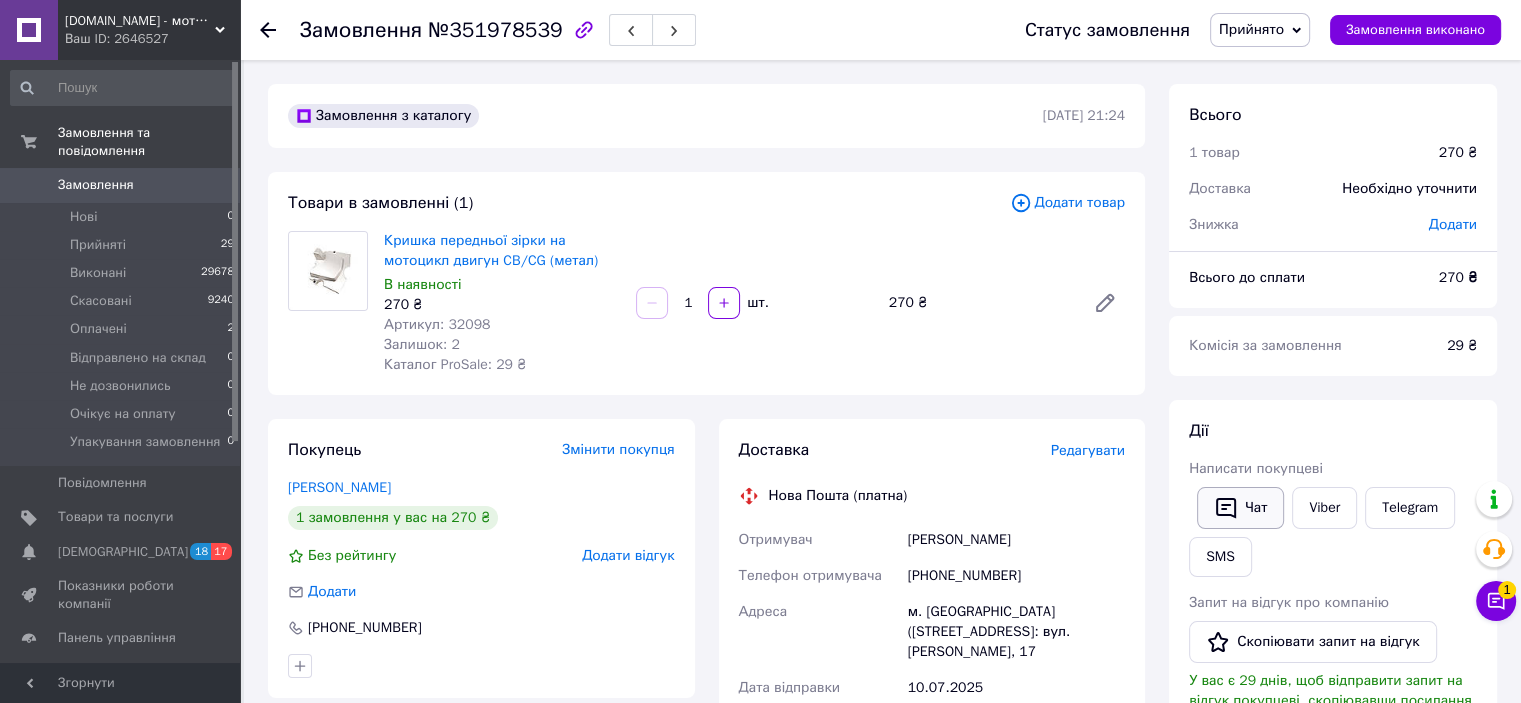click 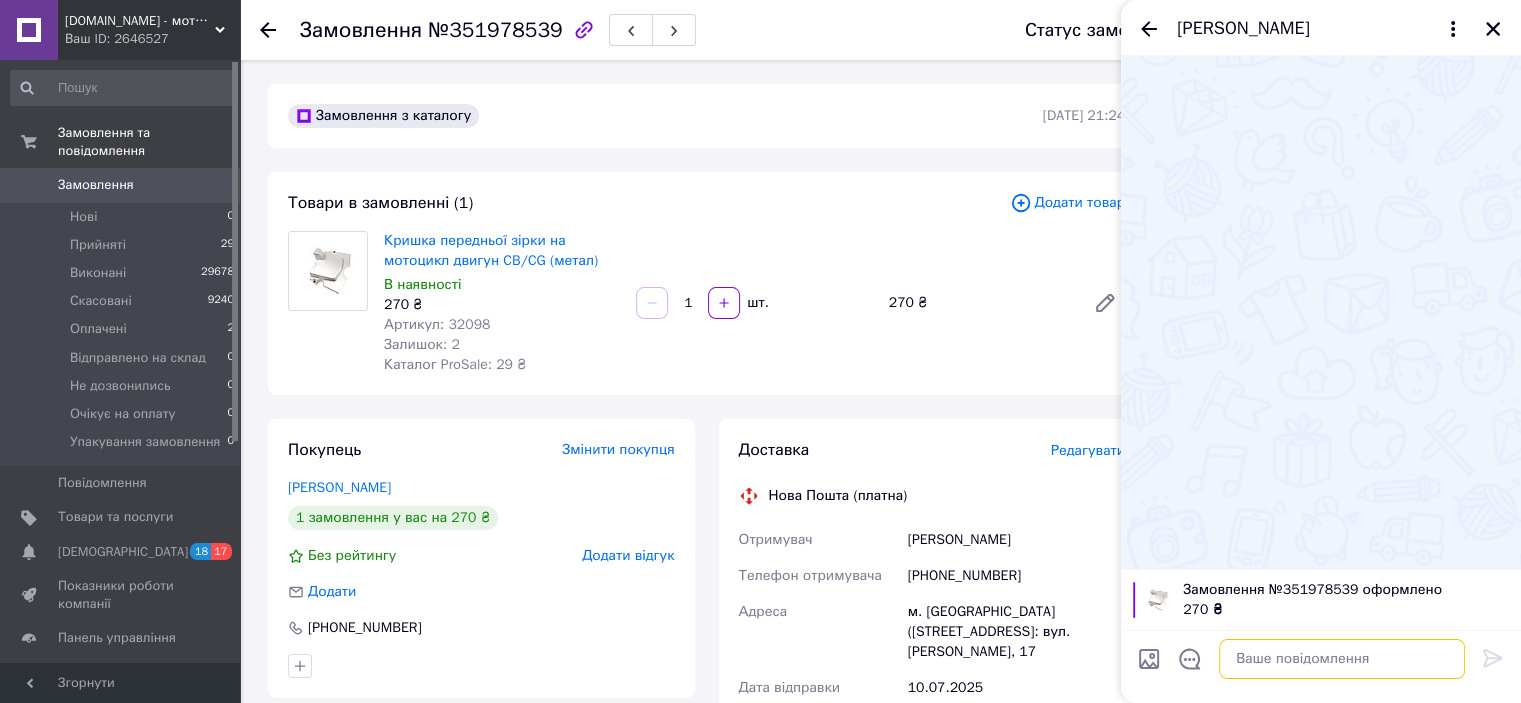 click at bounding box center [1342, 659] 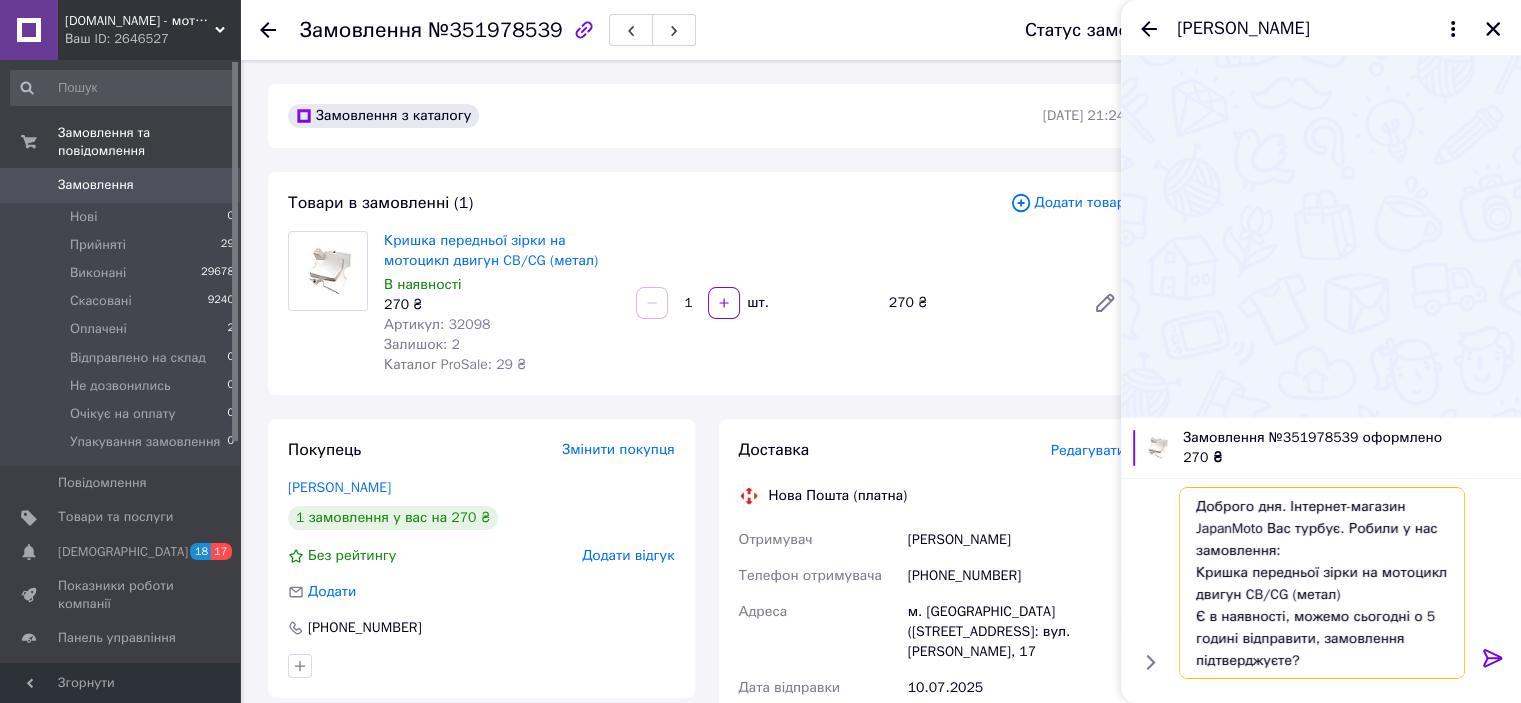 type 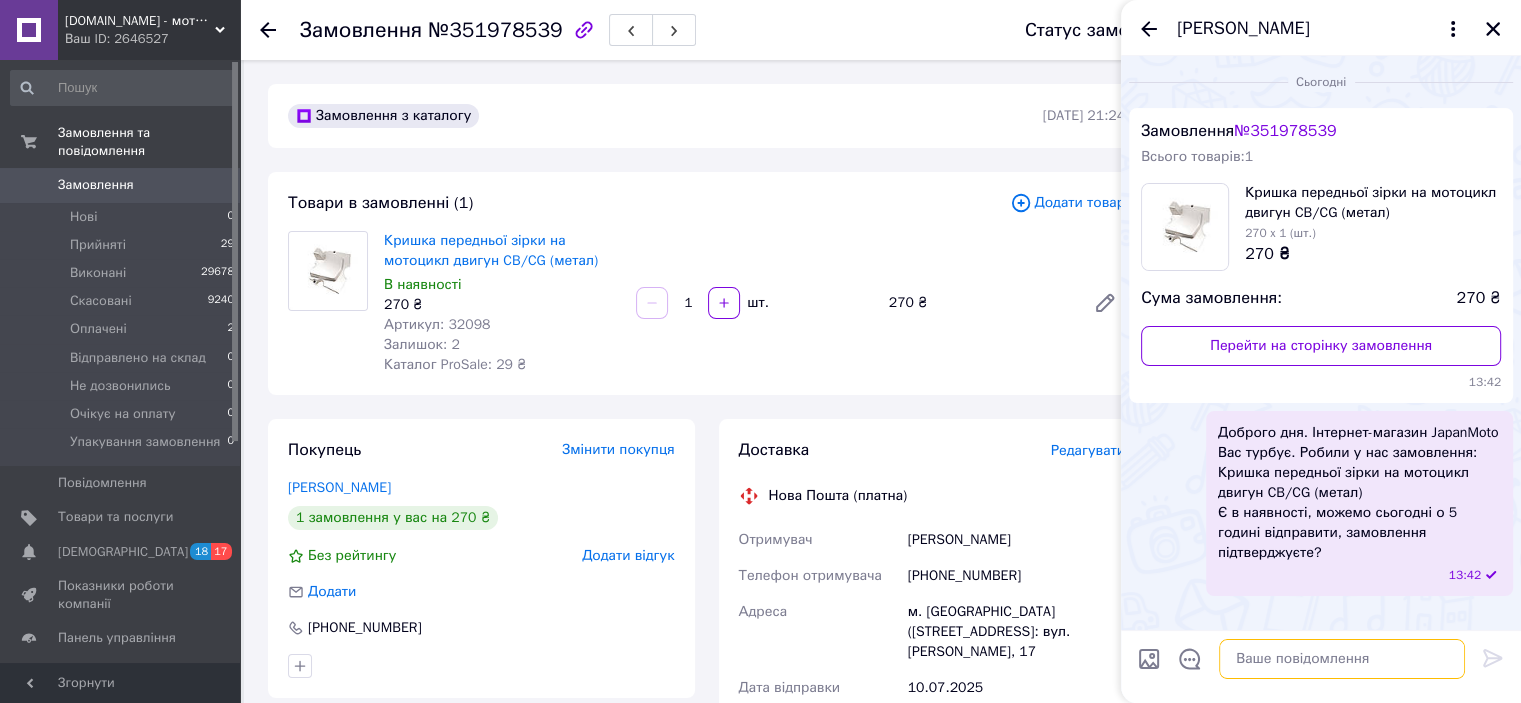 click at bounding box center [1342, 659] 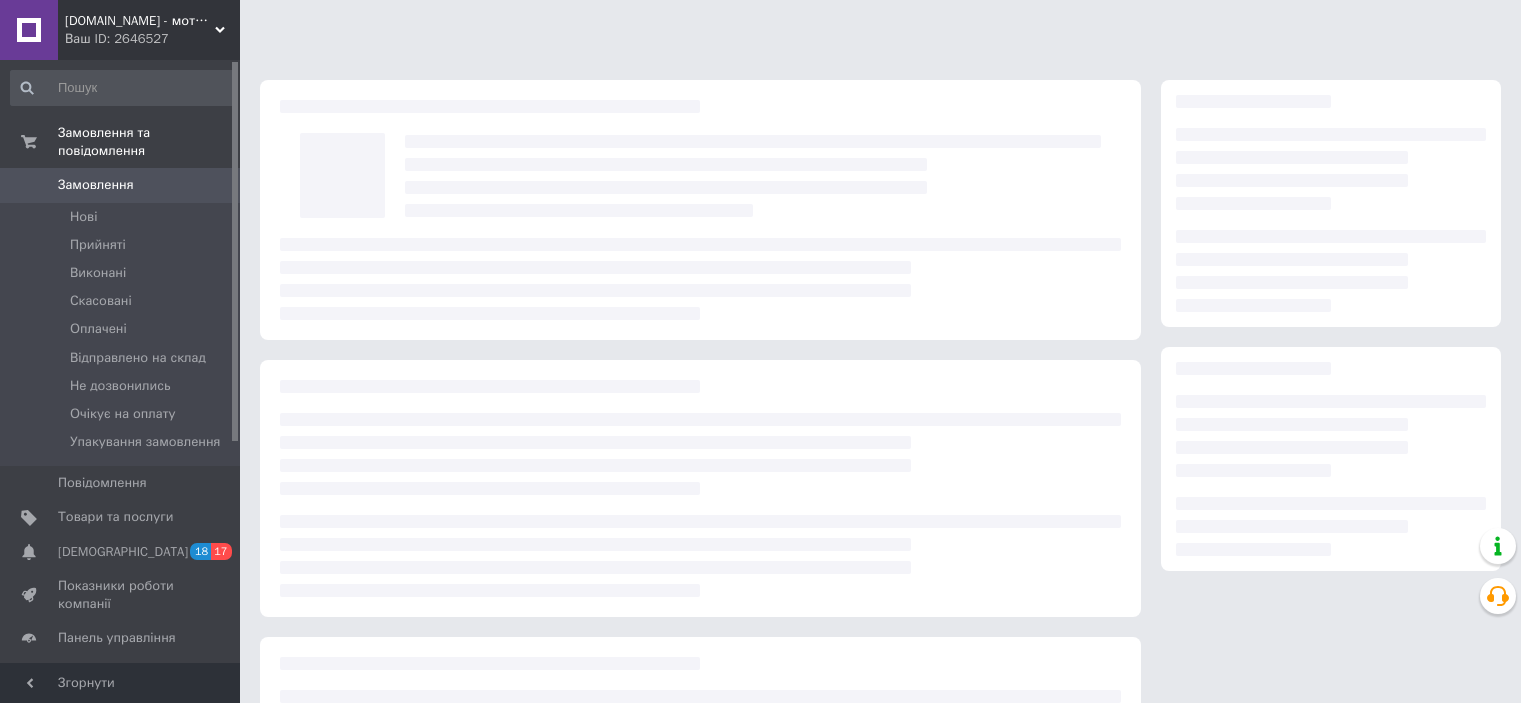 scroll, scrollTop: 0, scrollLeft: 0, axis: both 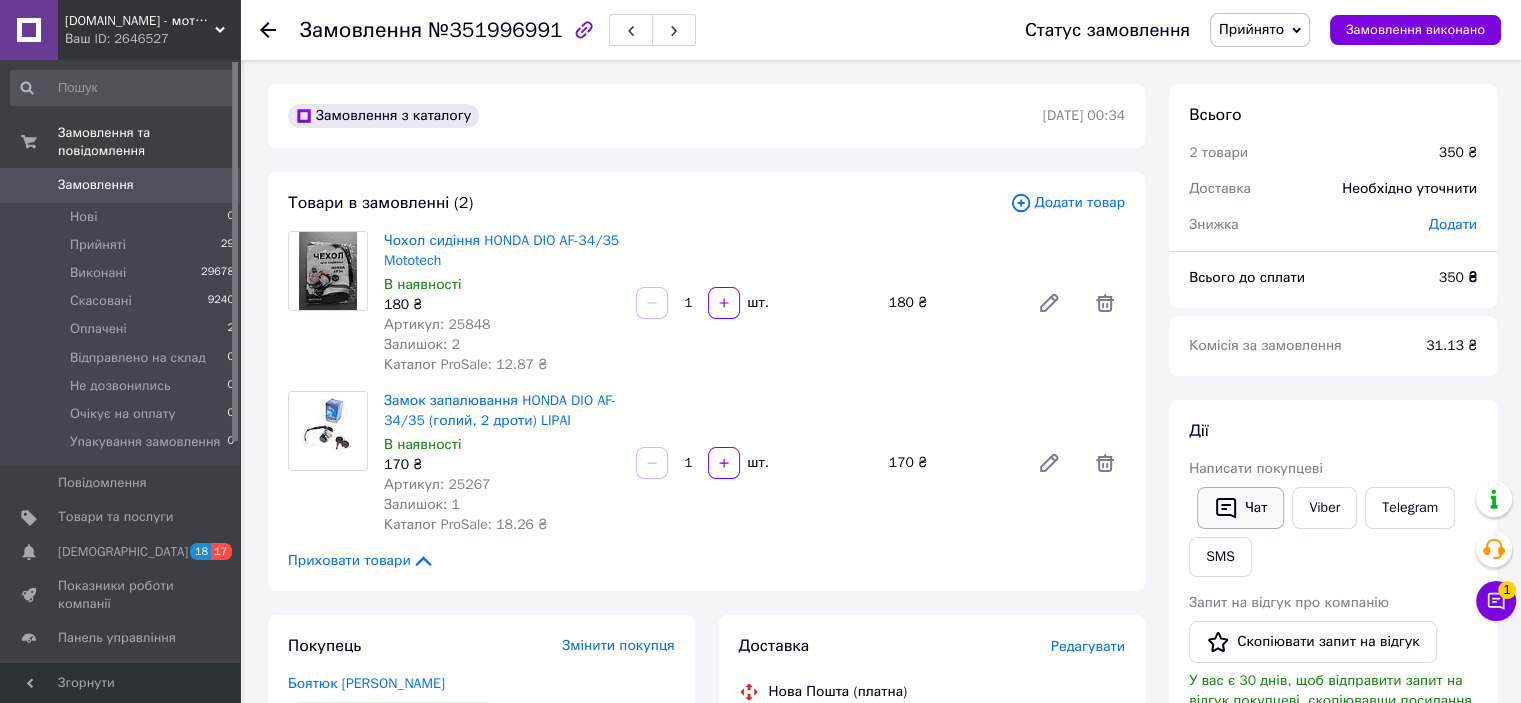 click 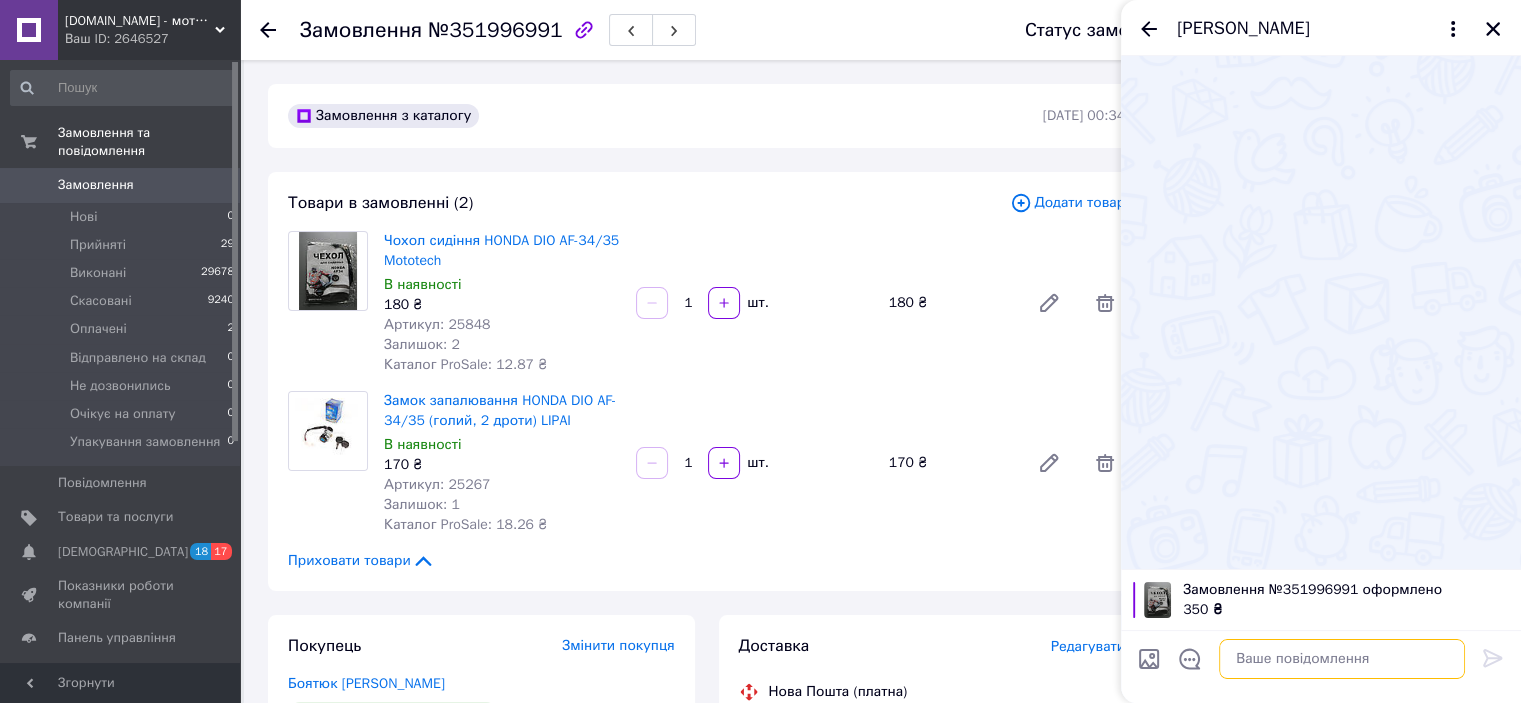 click at bounding box center (1342, 659) 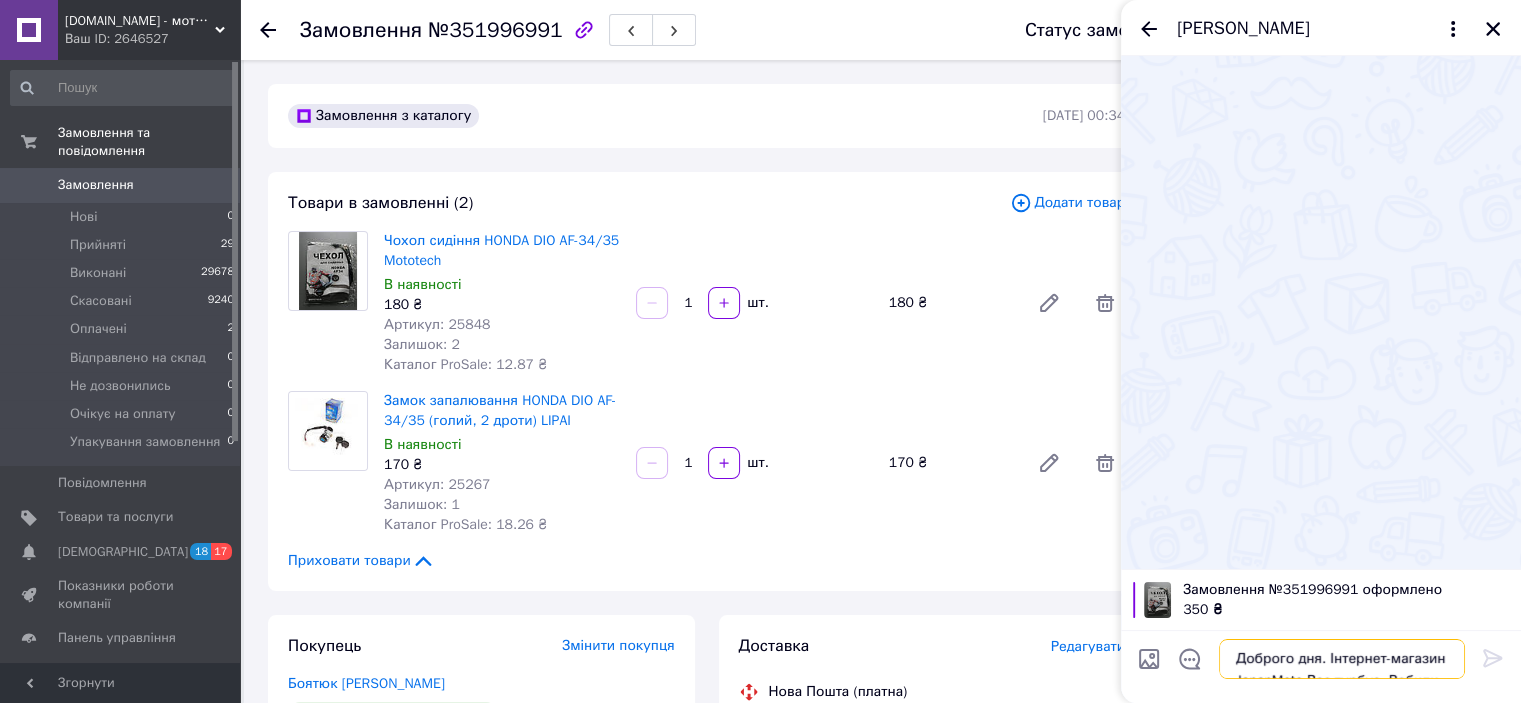 scroll, scrollTop: 13, scrollLeft: 0, axis: vertical 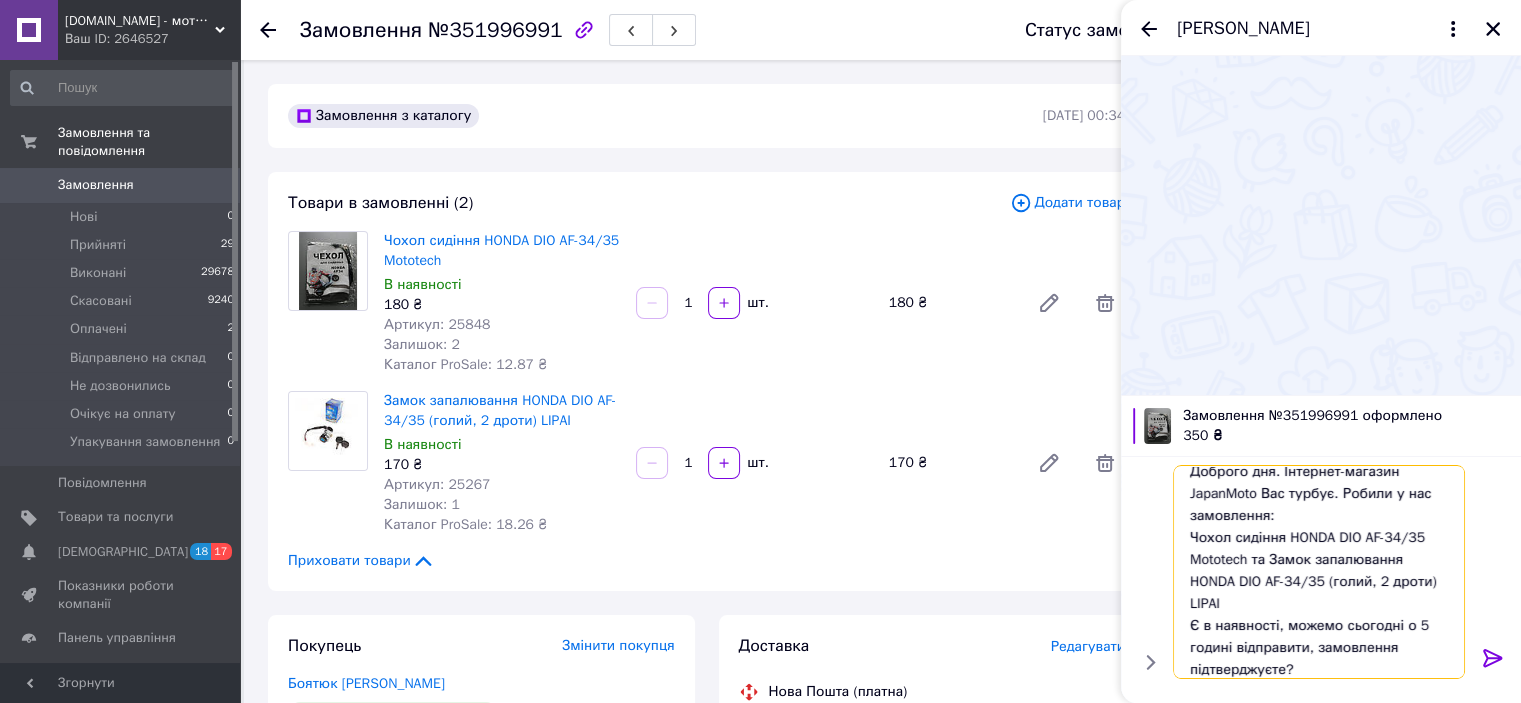 type 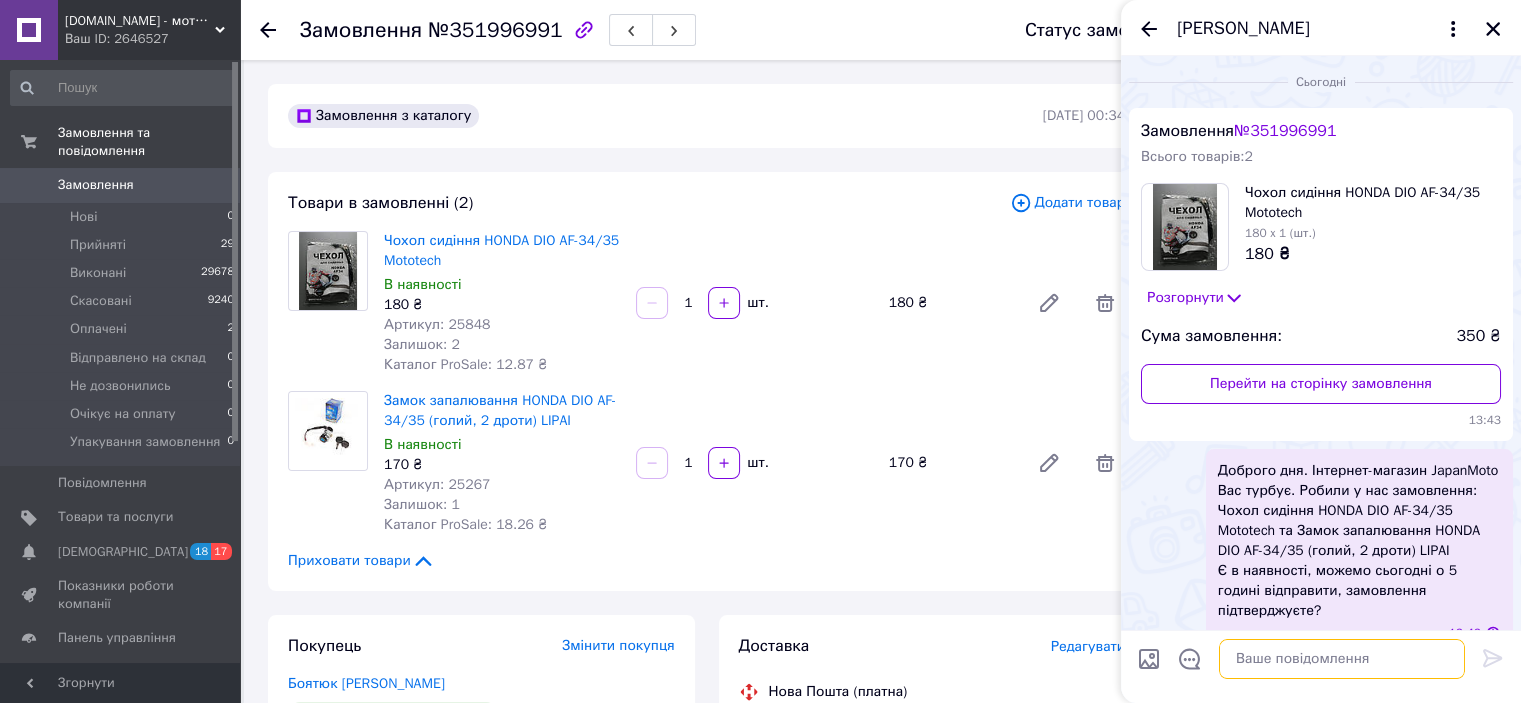 scroll, scrollTop: 0, scrollLeft: 0, axis: both 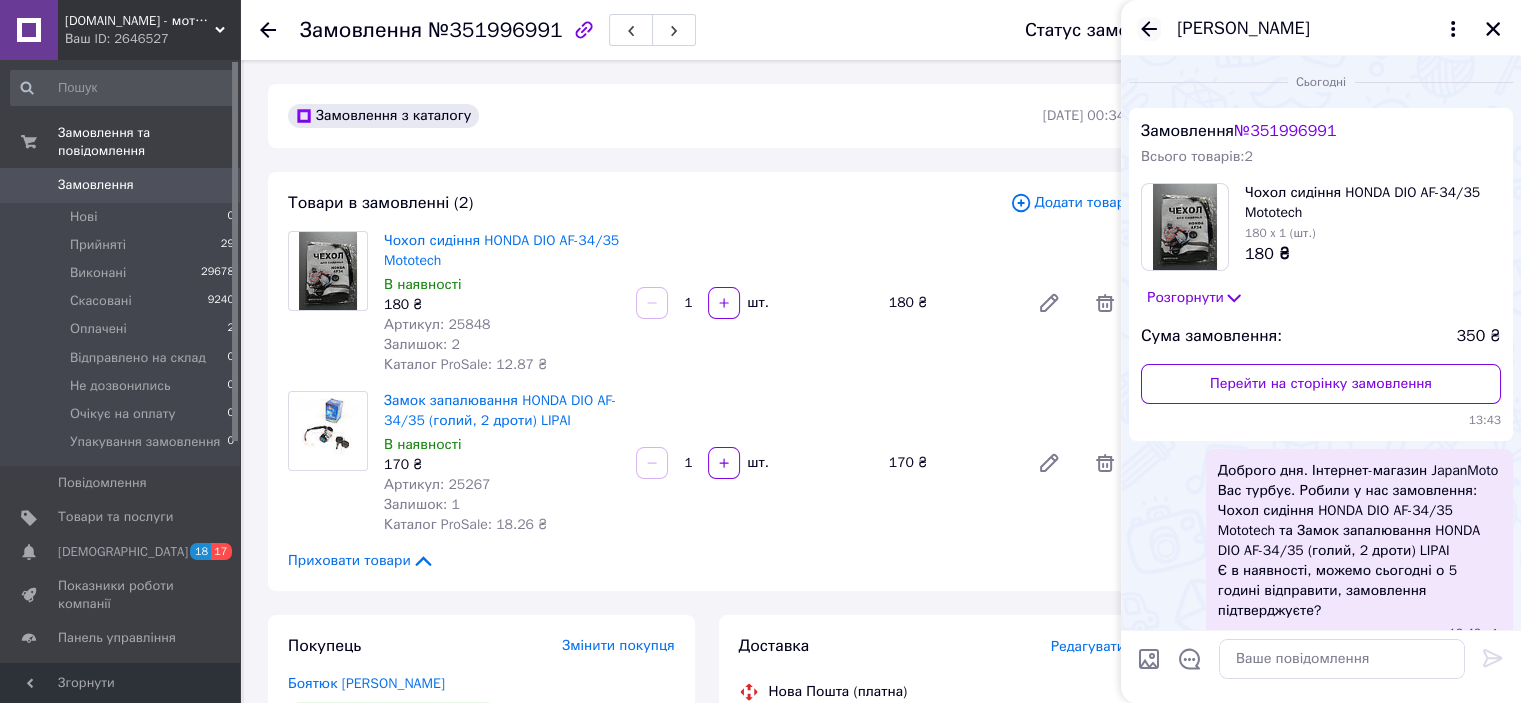 click on "Антон Боятюк" at bounding box center (1321, 28) 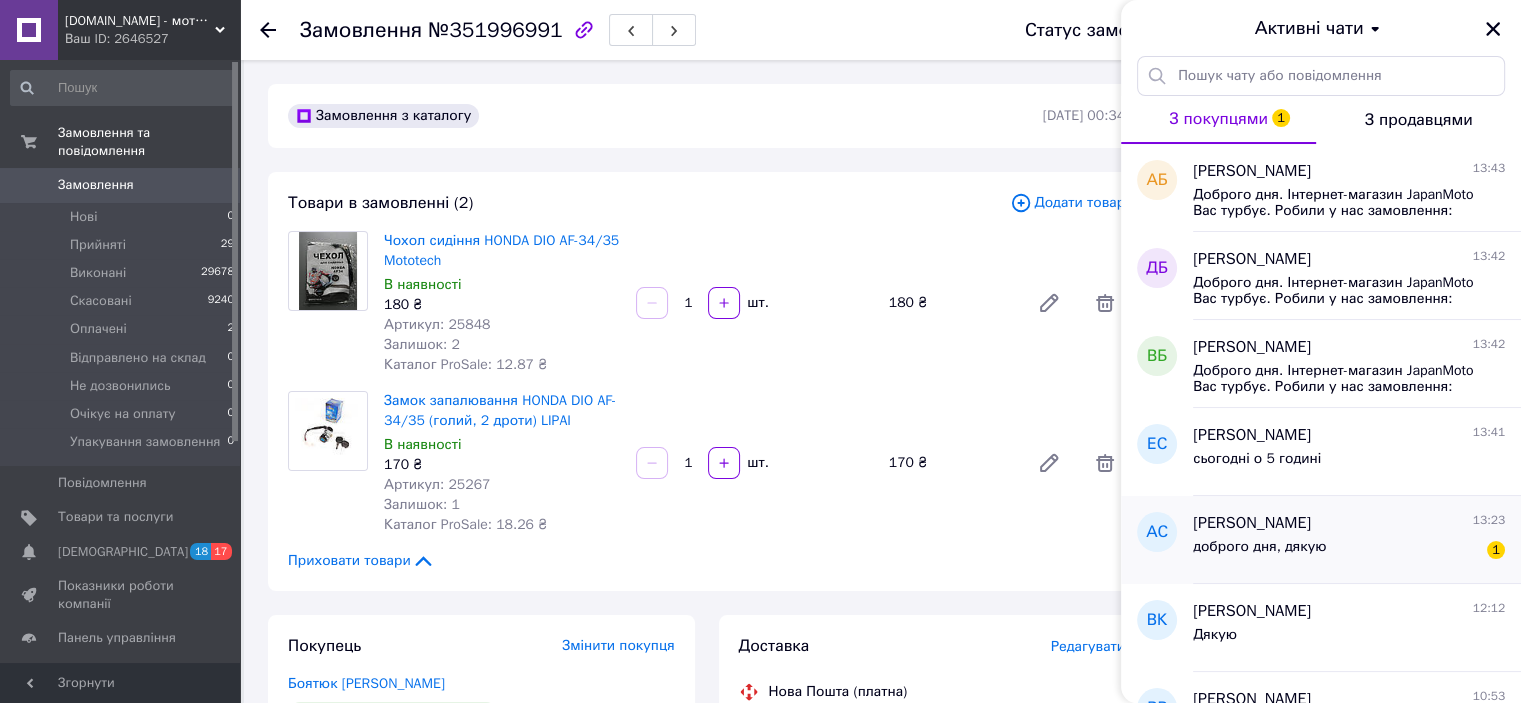 click on "доброго дня, дякую 1" at bounding box center [1349, 551] 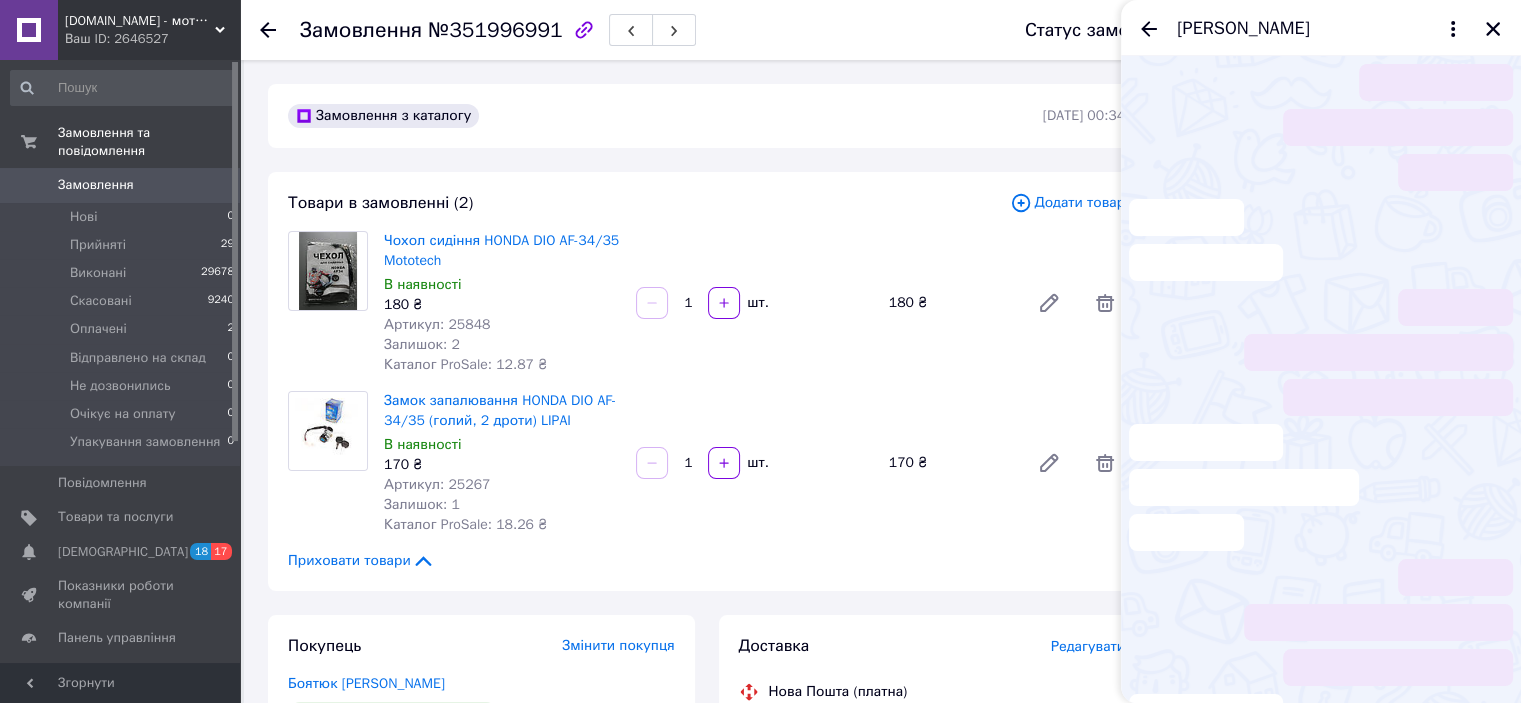 scroll, scrollTop: 43, scrollLeft: 0, axis: vertical 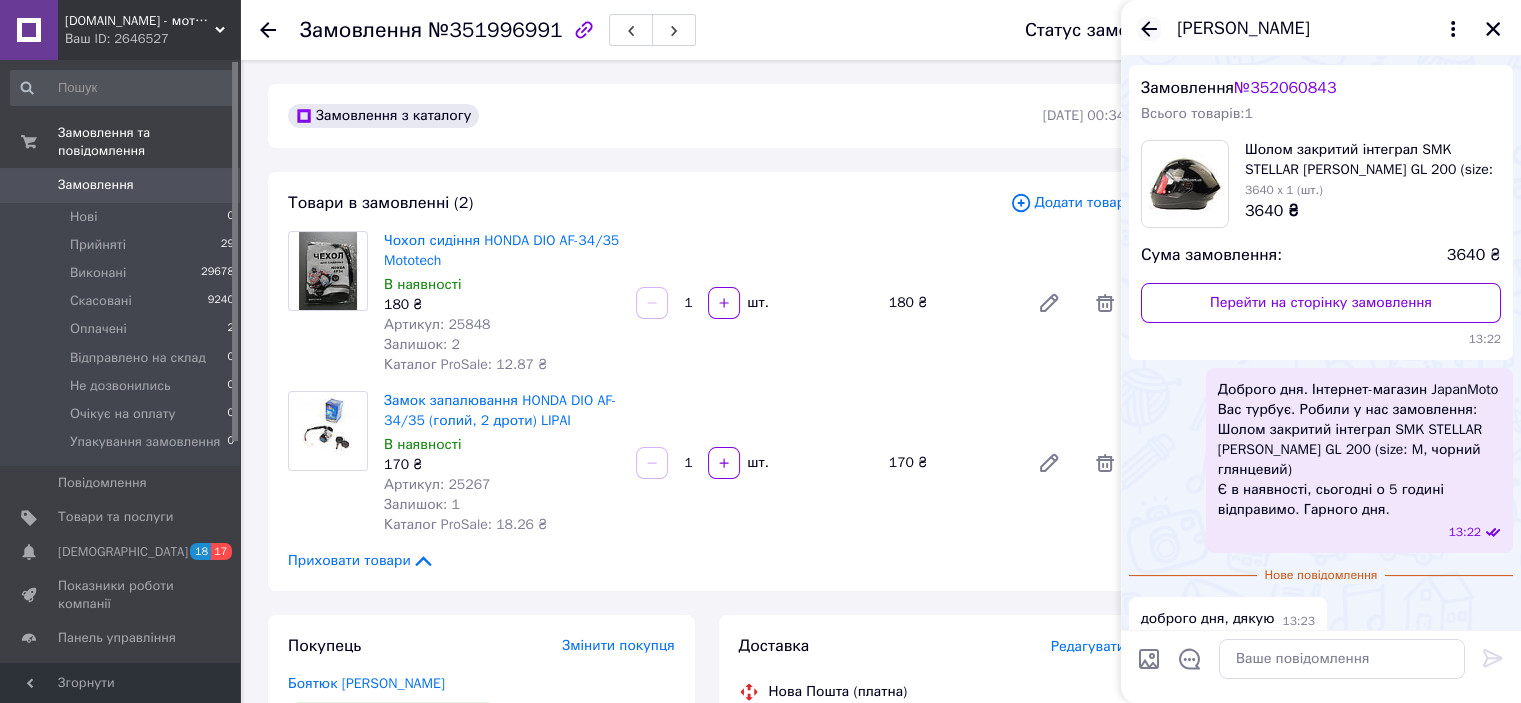 click 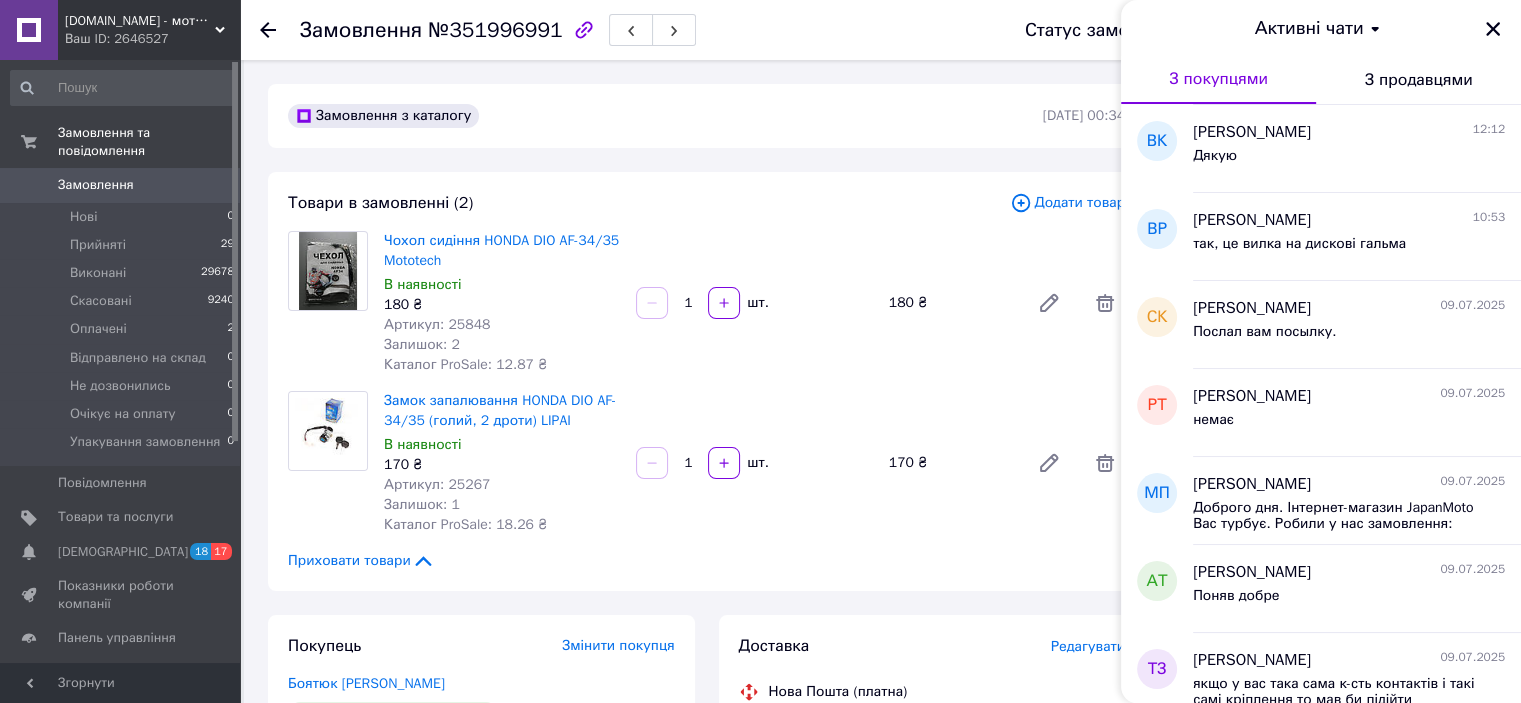 scroll, scrollTop: 100, scrollLeft: 0, axis: vertical 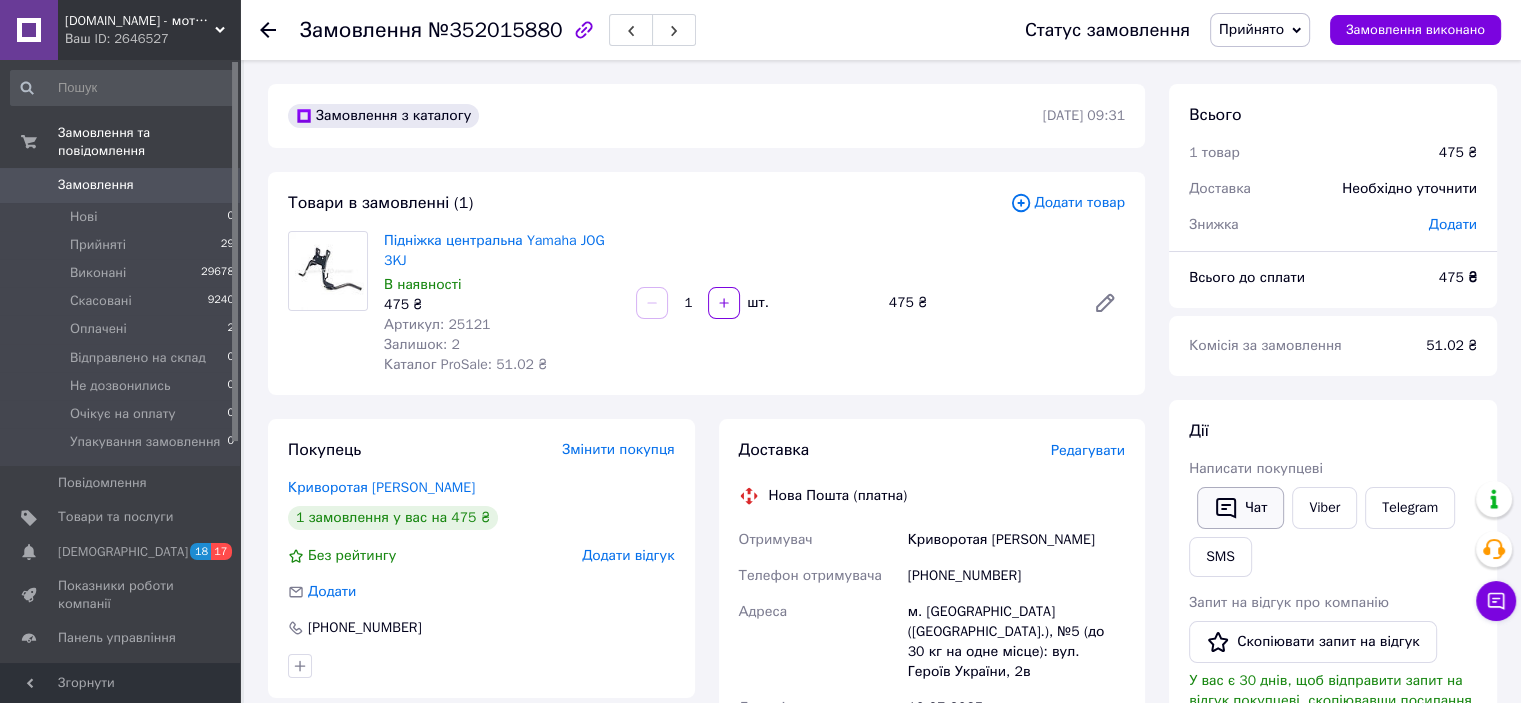click on "Чат" at bounding box center (1240, 508) 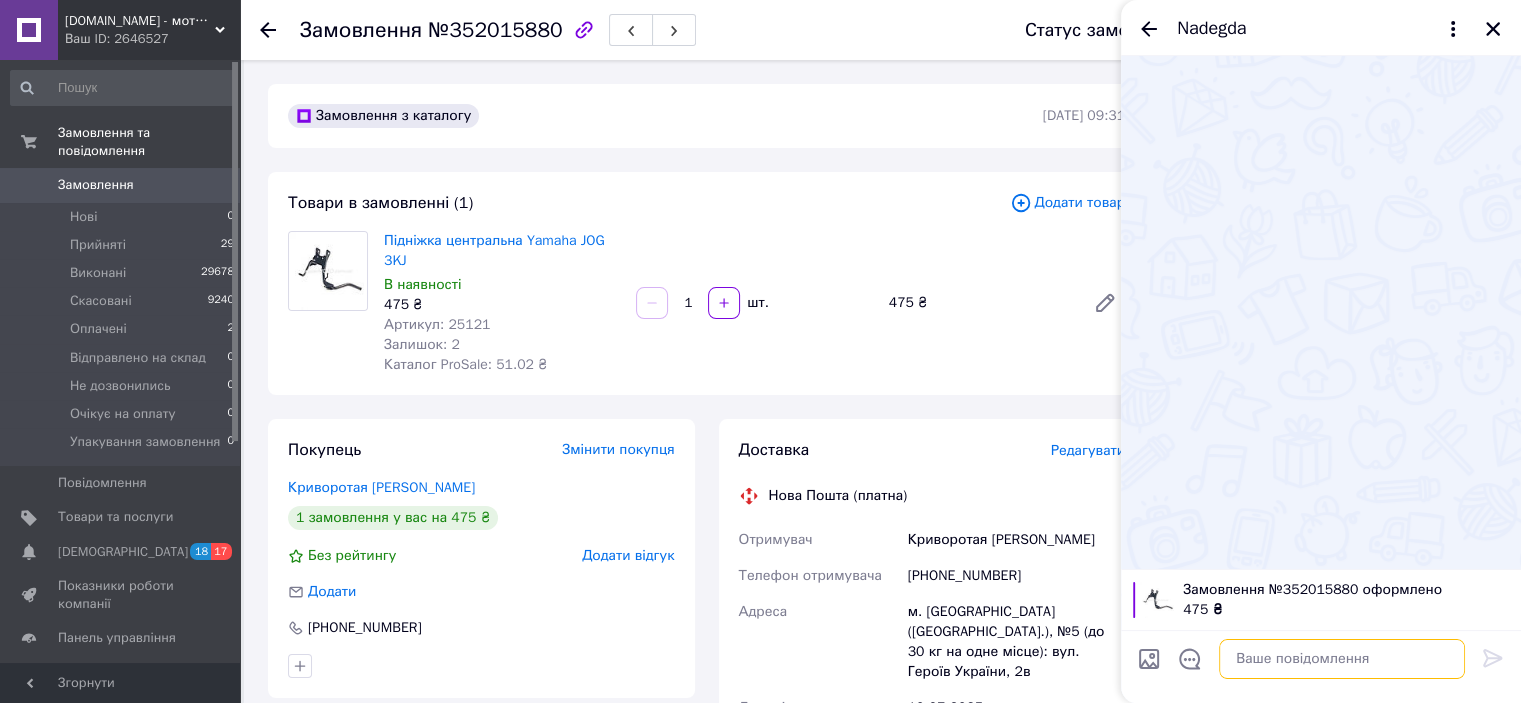 click at bounding box center (1342, 659) 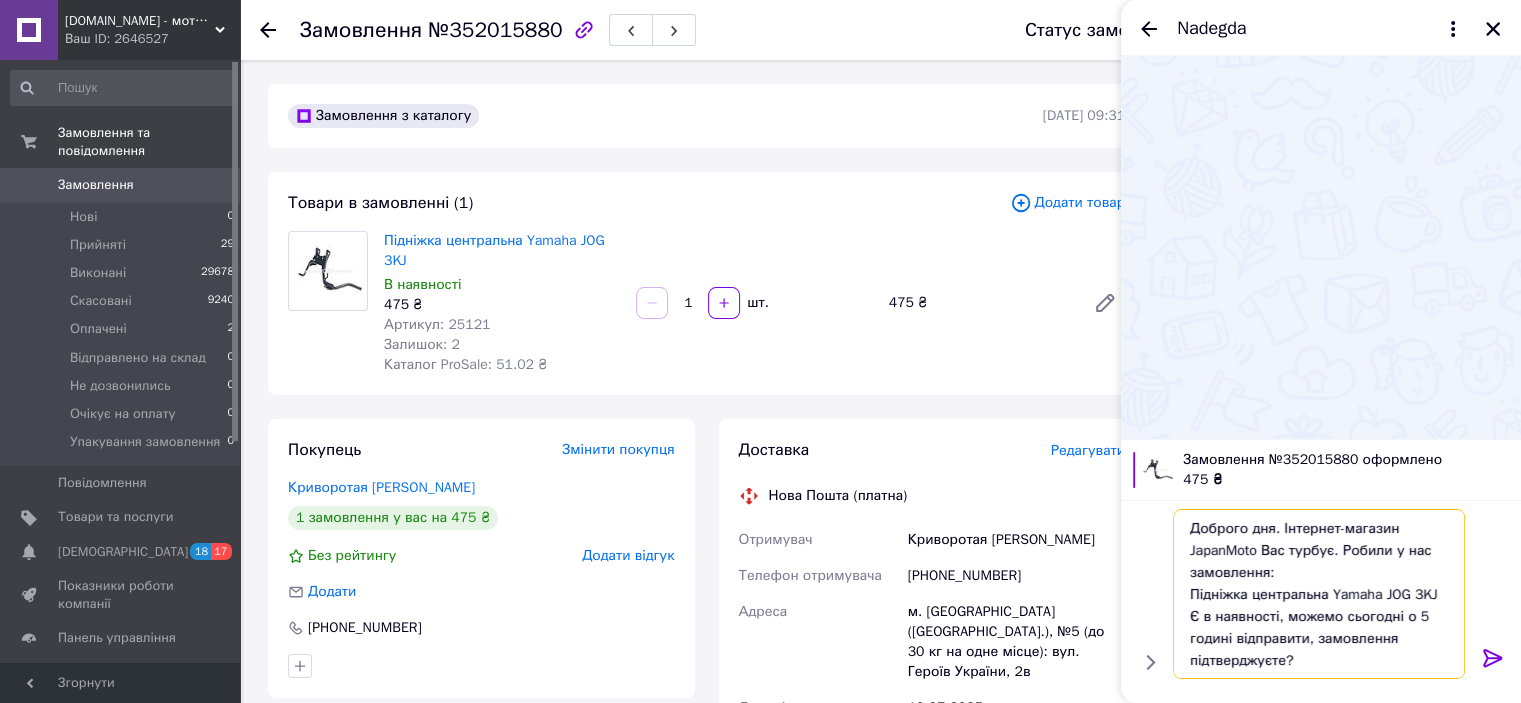 scroll, scrollTop: 1, scrollLeft: 0, axis: vertical 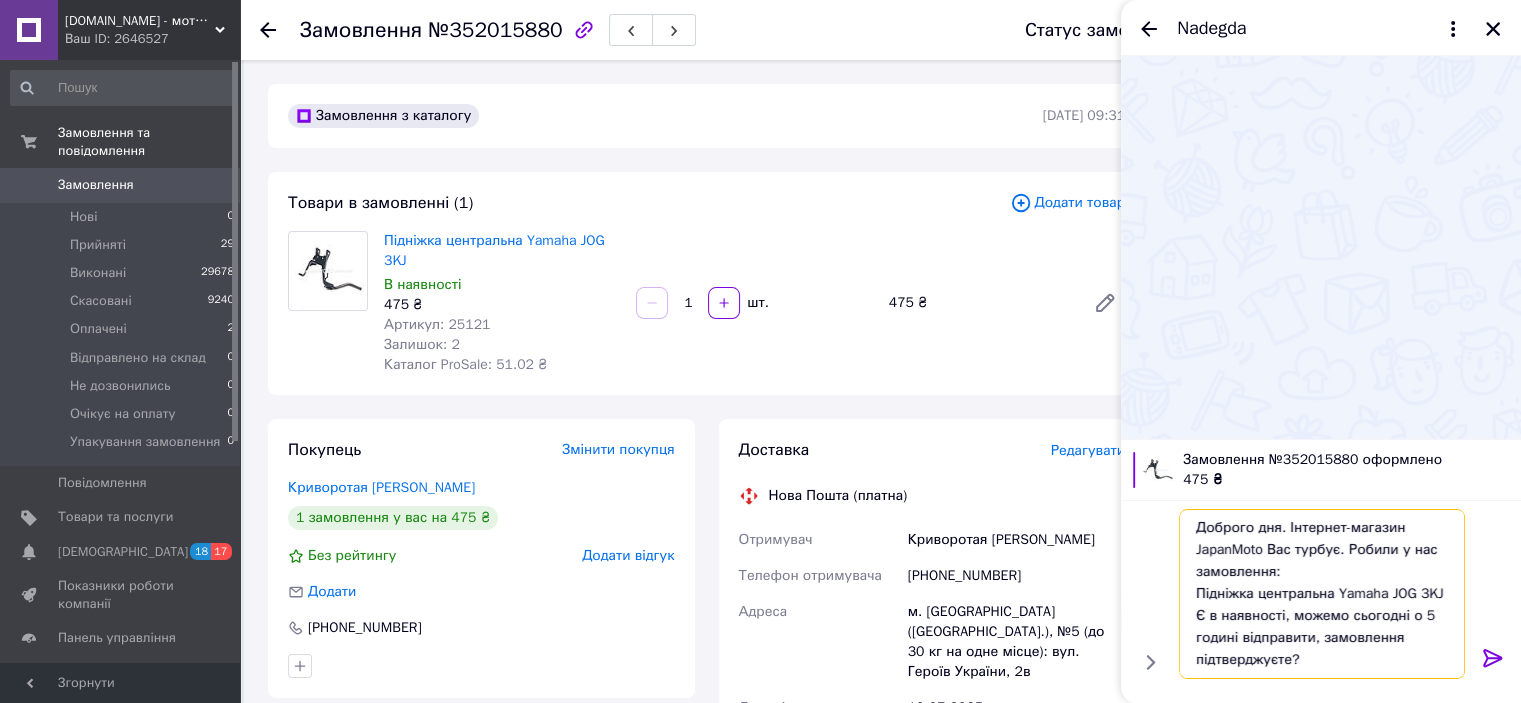 type 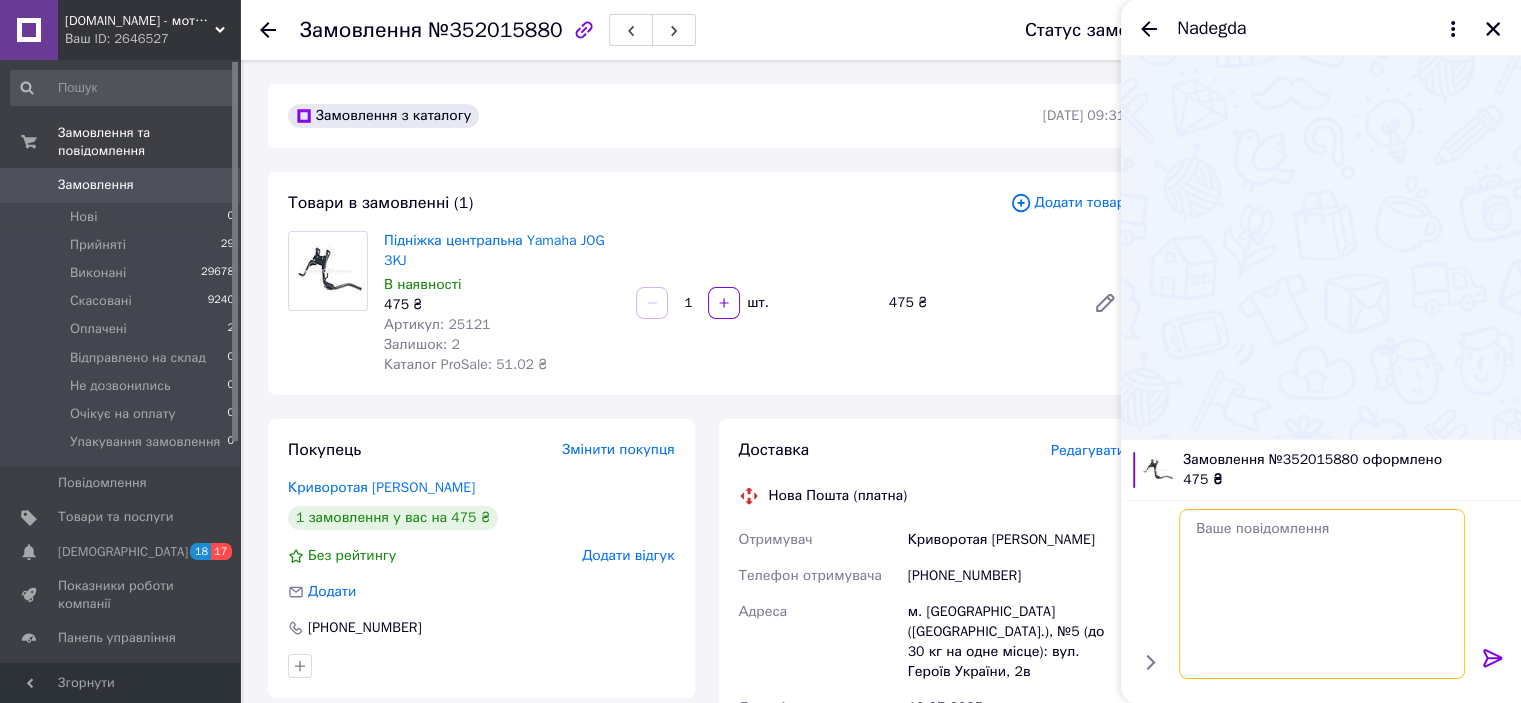 scroll, scrollTop: 0, scrollLeft: 0, axis: both 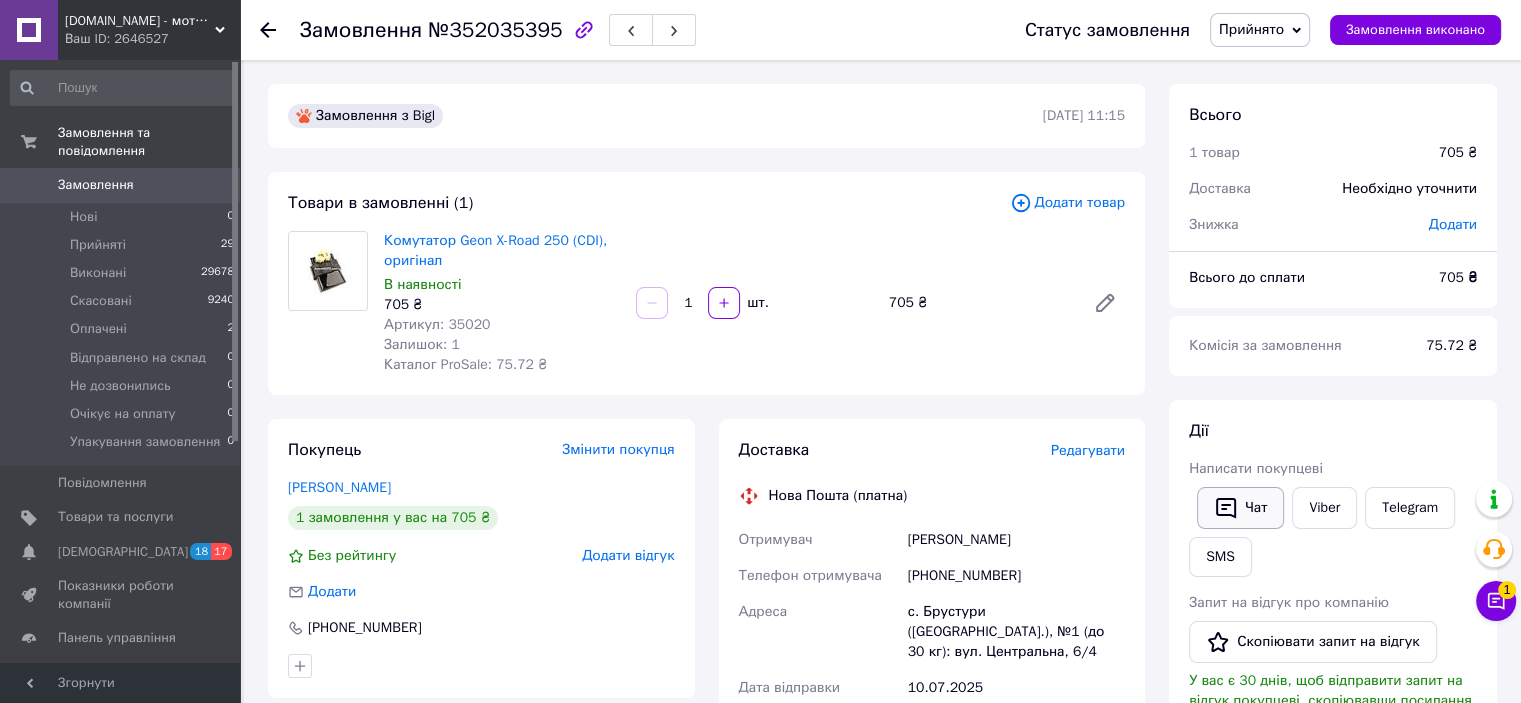 click 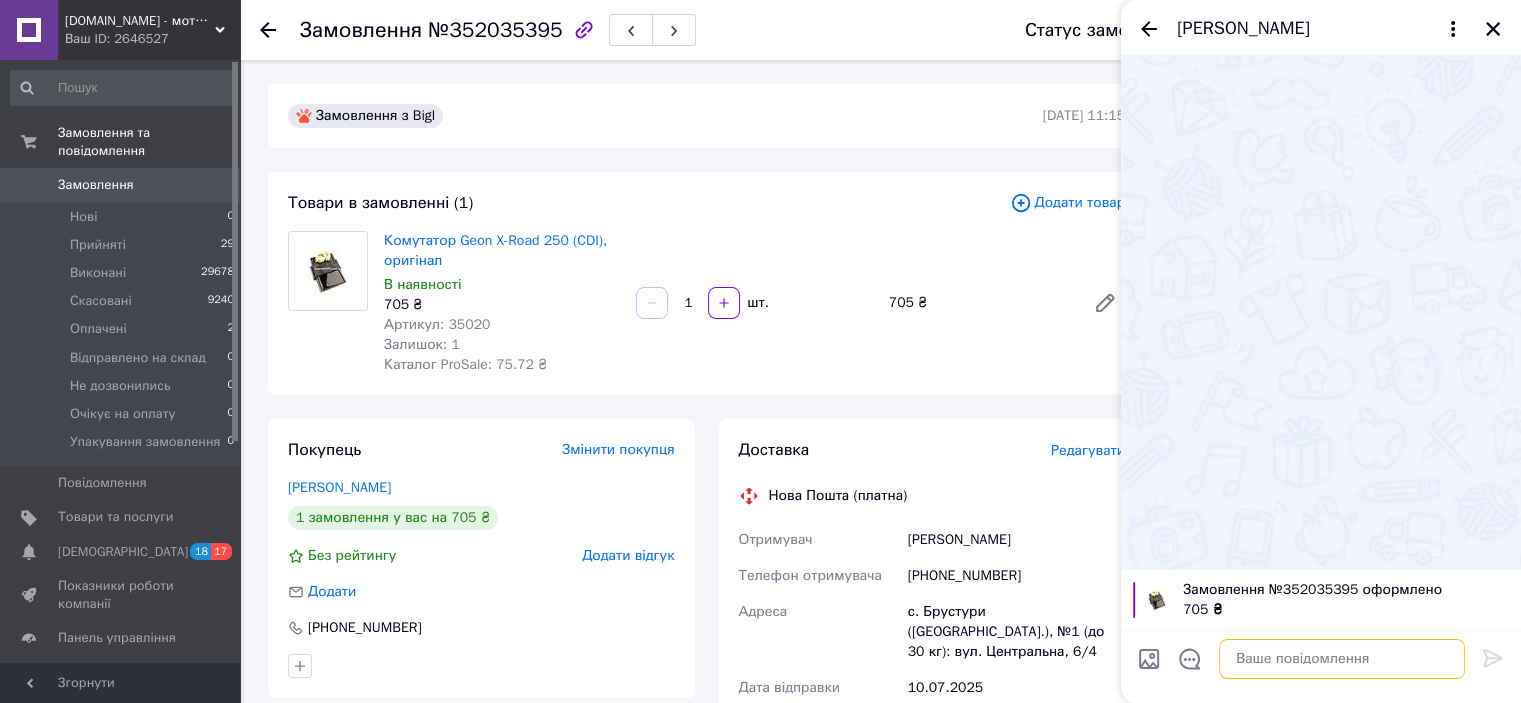 click at bounding box center (1342, 659) 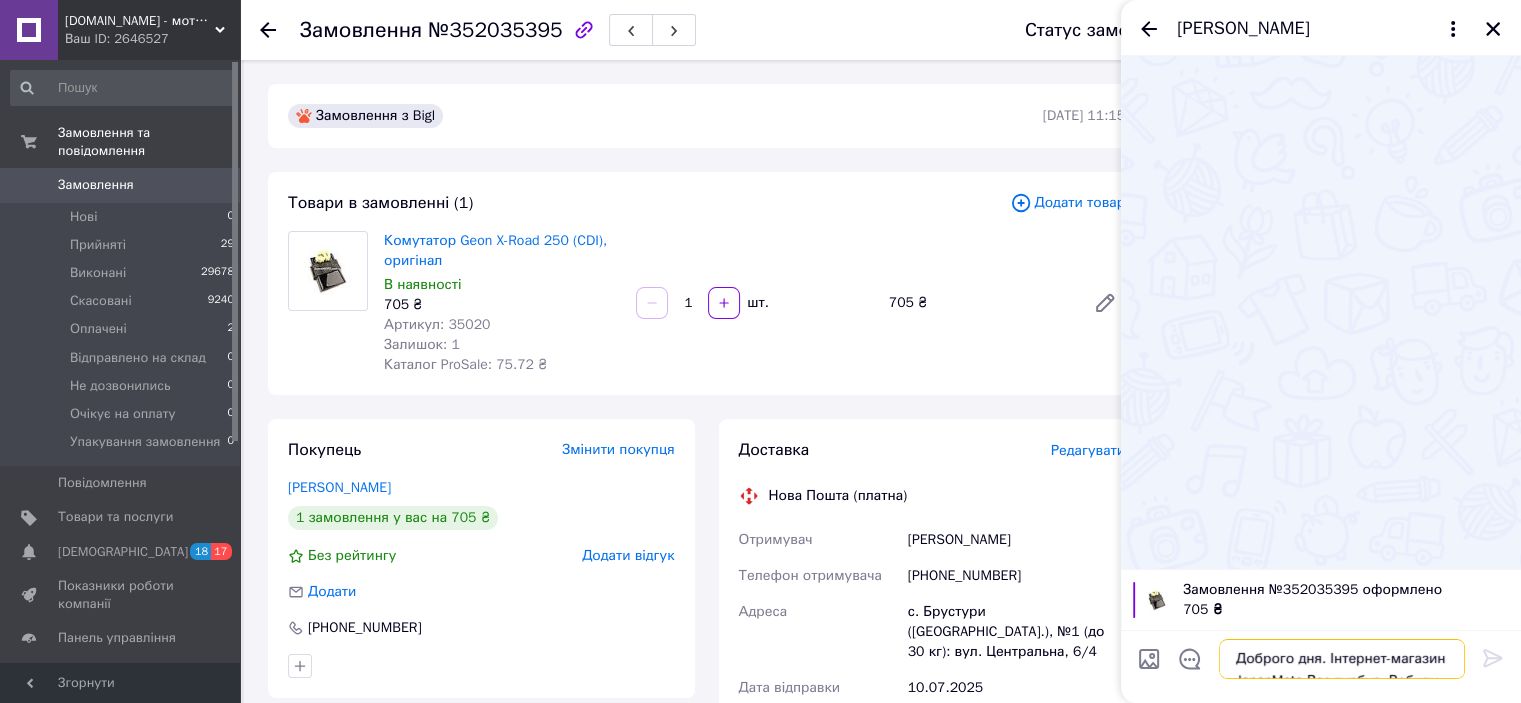 scroll, scrollTop: 13, scrollLeft: 0, axis: vertical 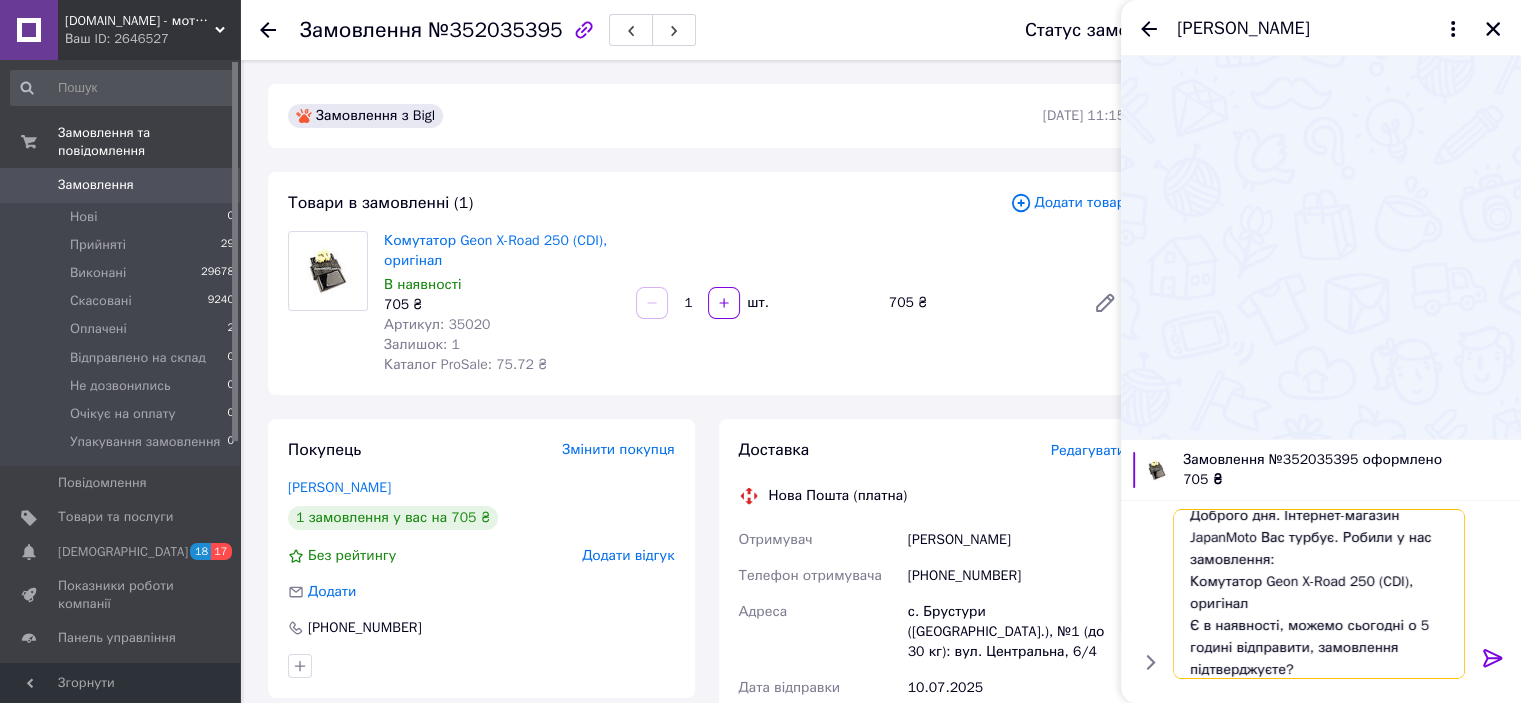 type 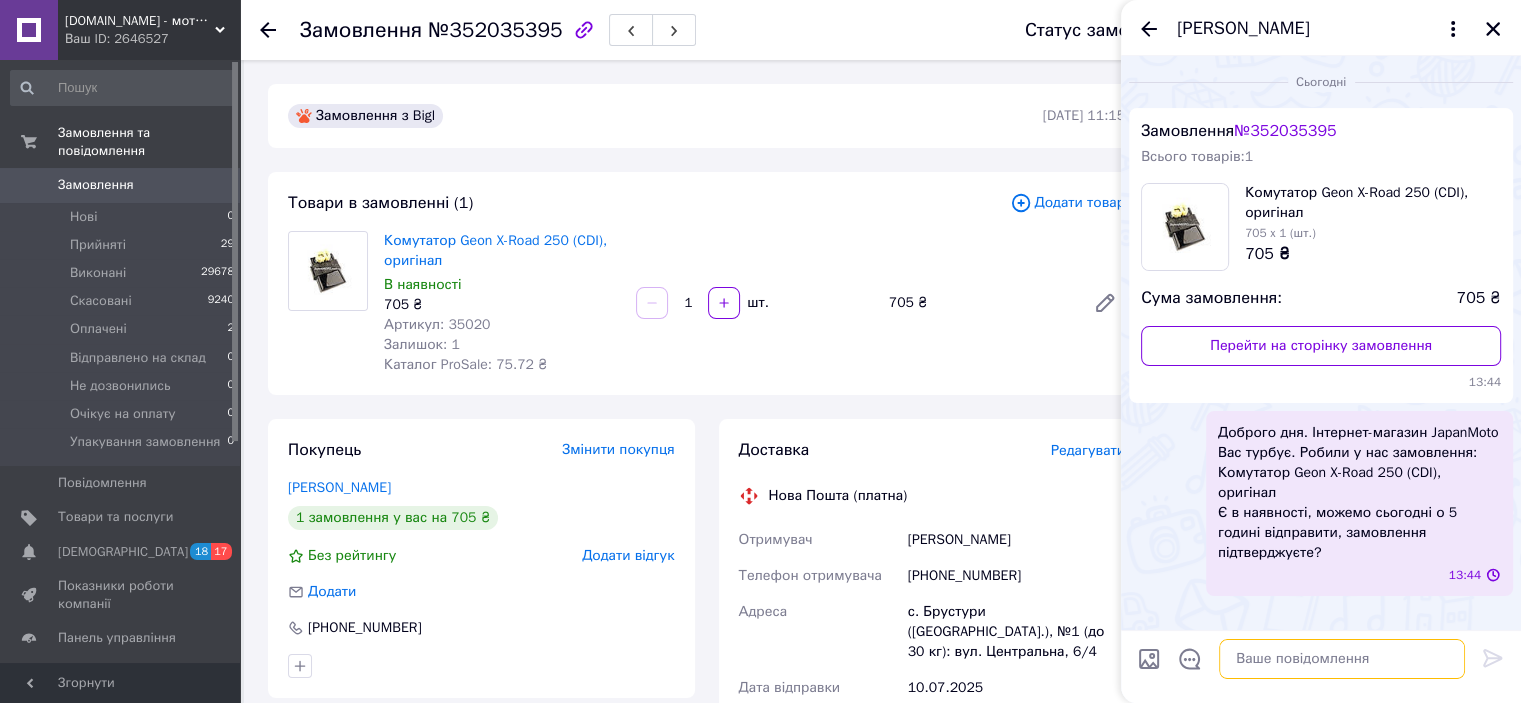 scroll, scrollTop: 0, scrollLeft: 0, axis: both 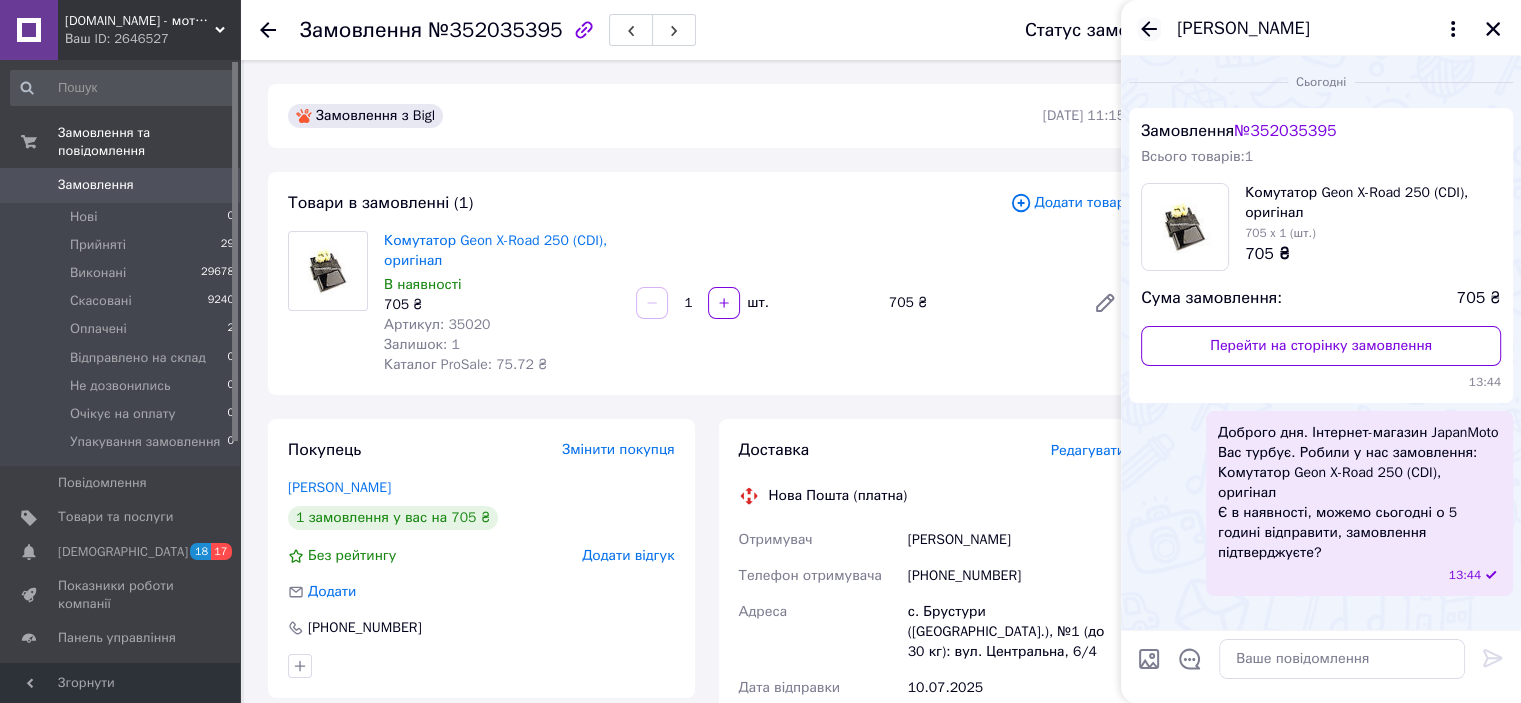 click 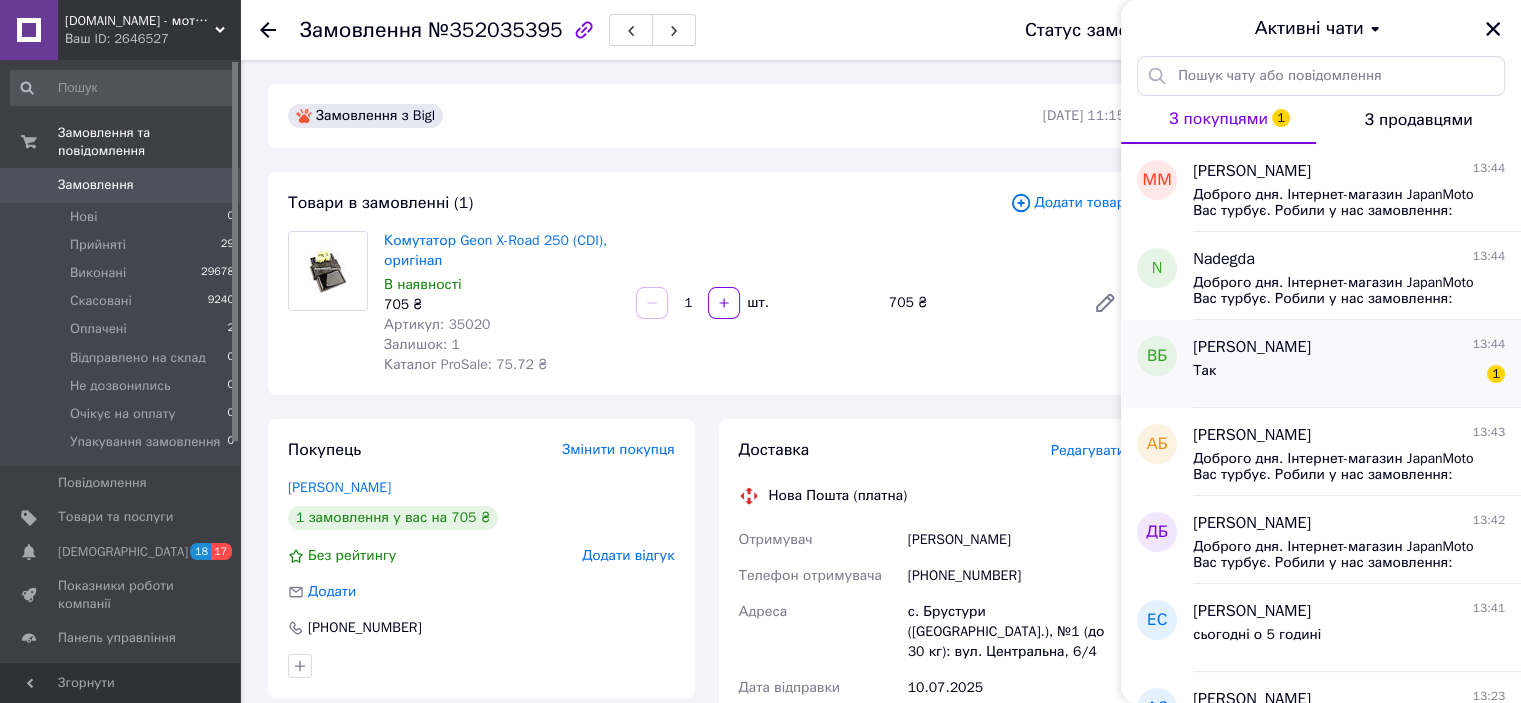 click on "[PERSON_NAME]" at bounding box center [1252, 347] 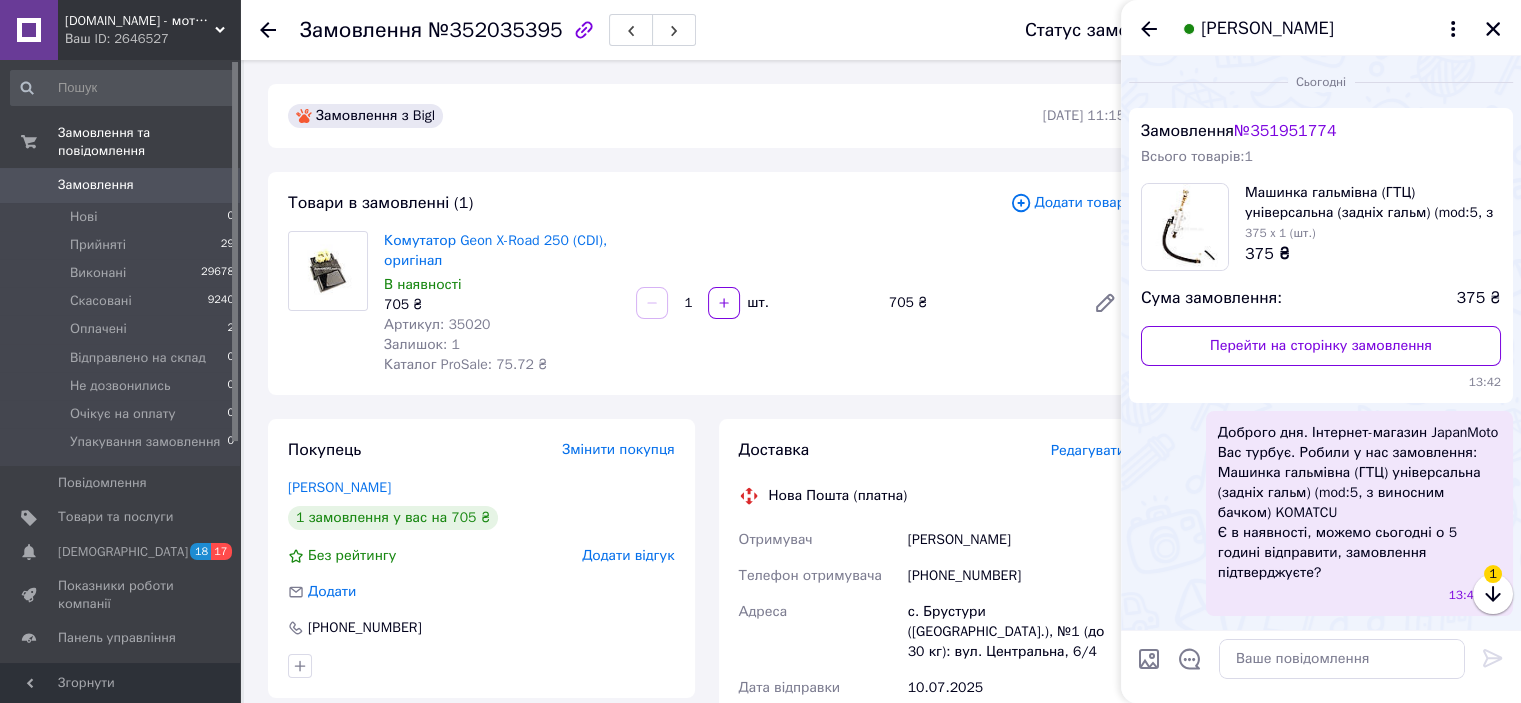 scroll, scrollTop: 63, scrollLeft: 0, axis: vertical 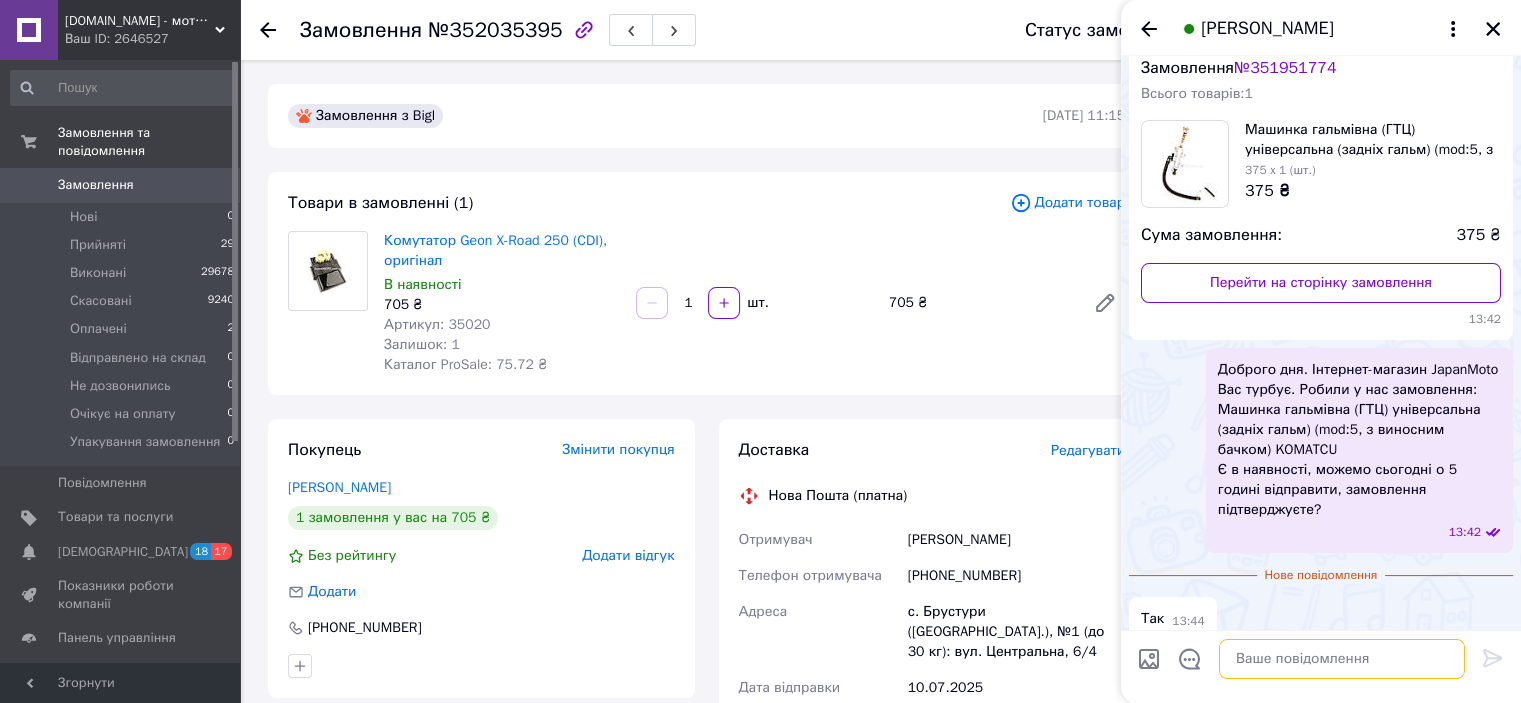 click at bounding box center (1342, 659) 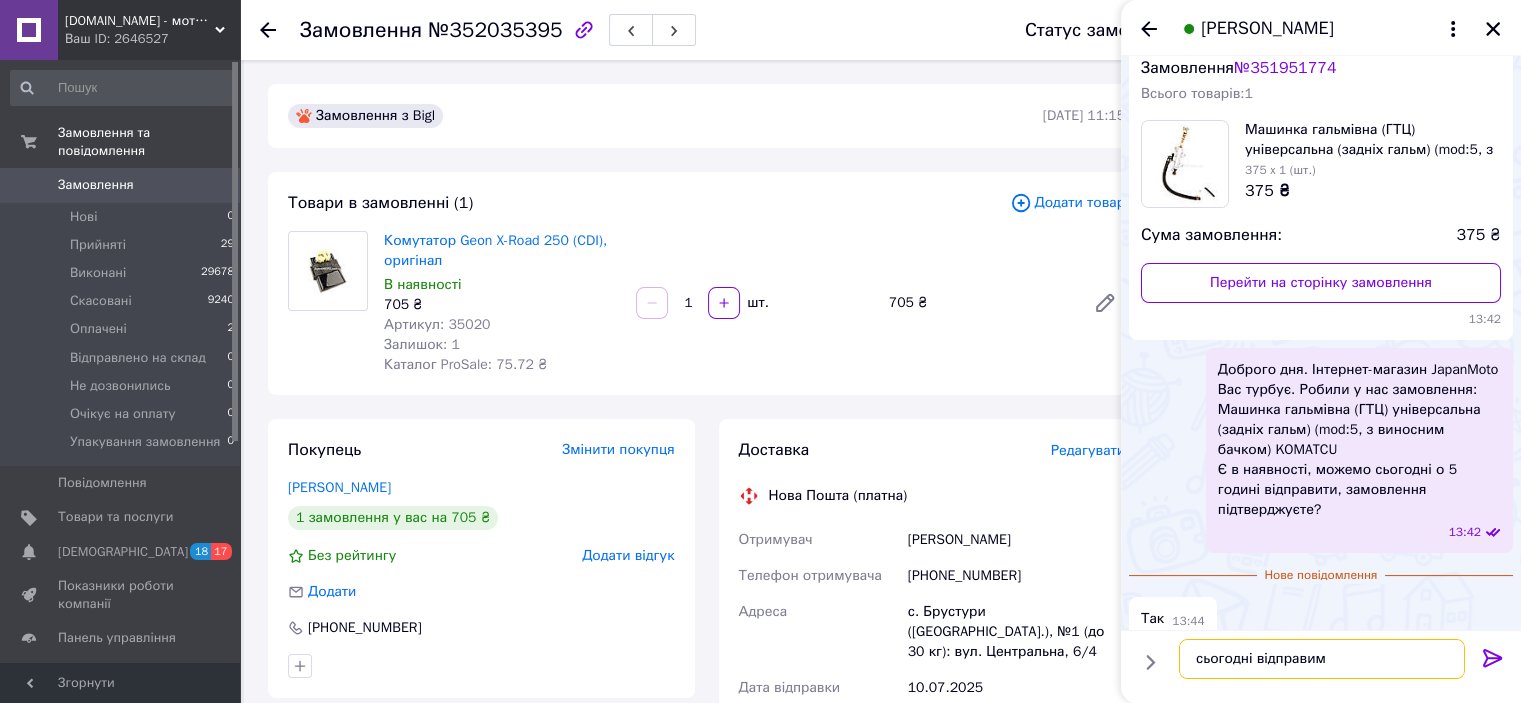 type on "сьогодні відправимо" 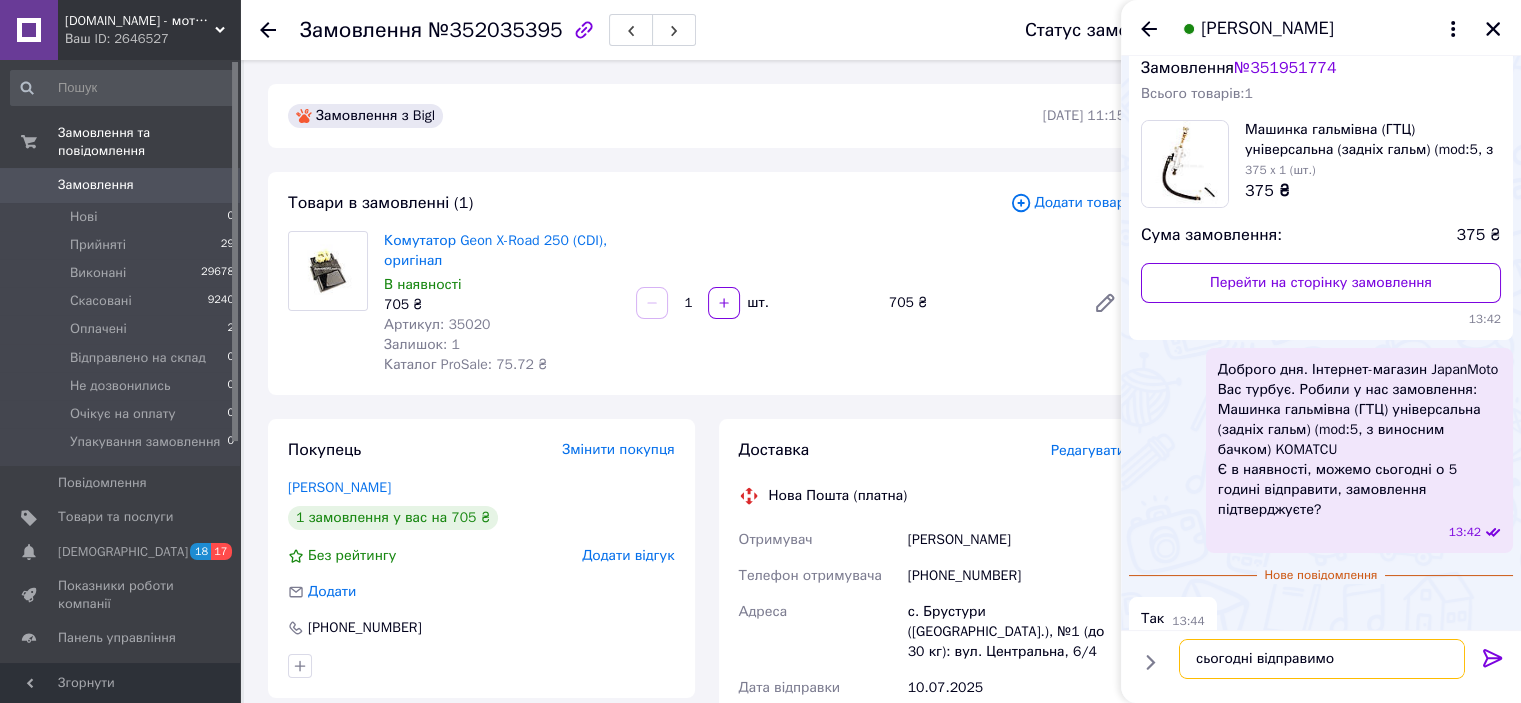 type 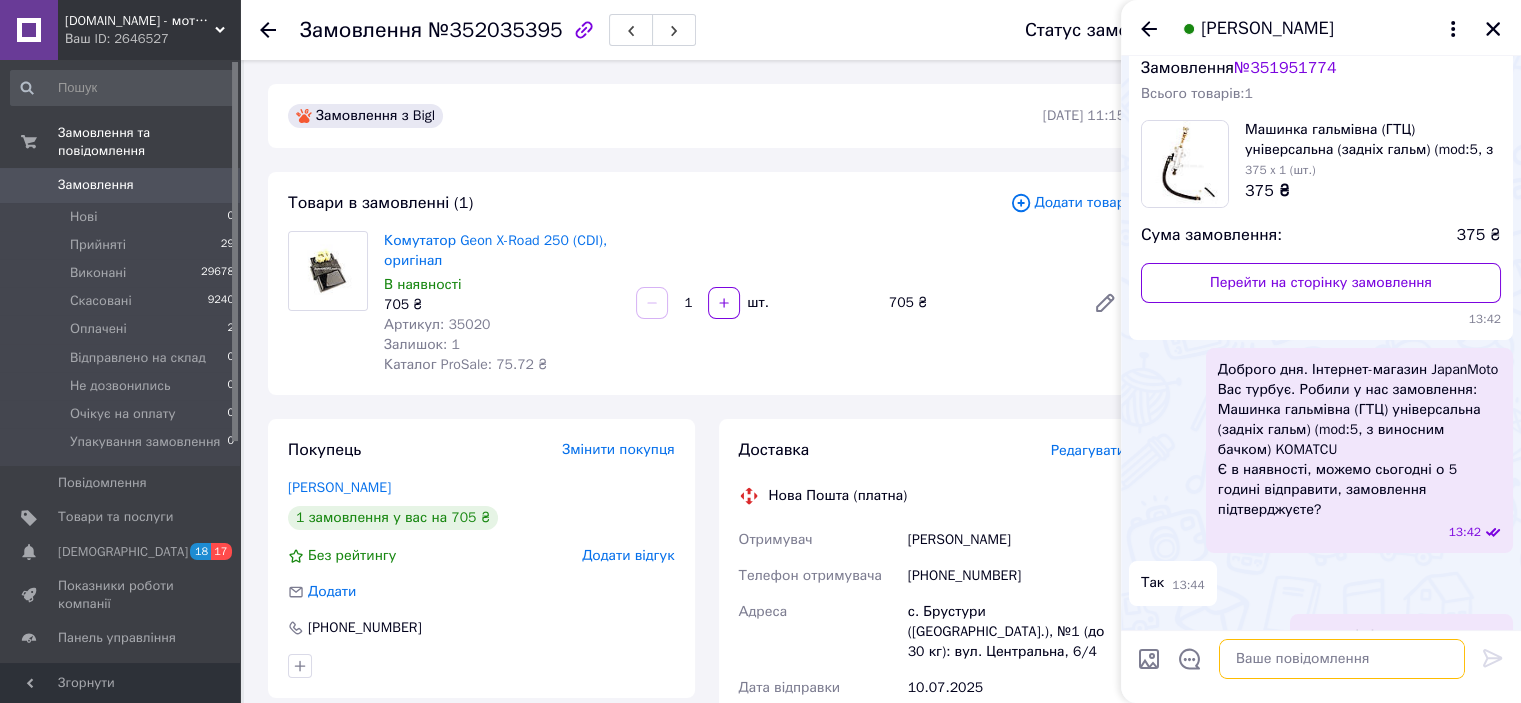 scroll, scrollTop: 80, scrollLeft: 0, axis: vertical 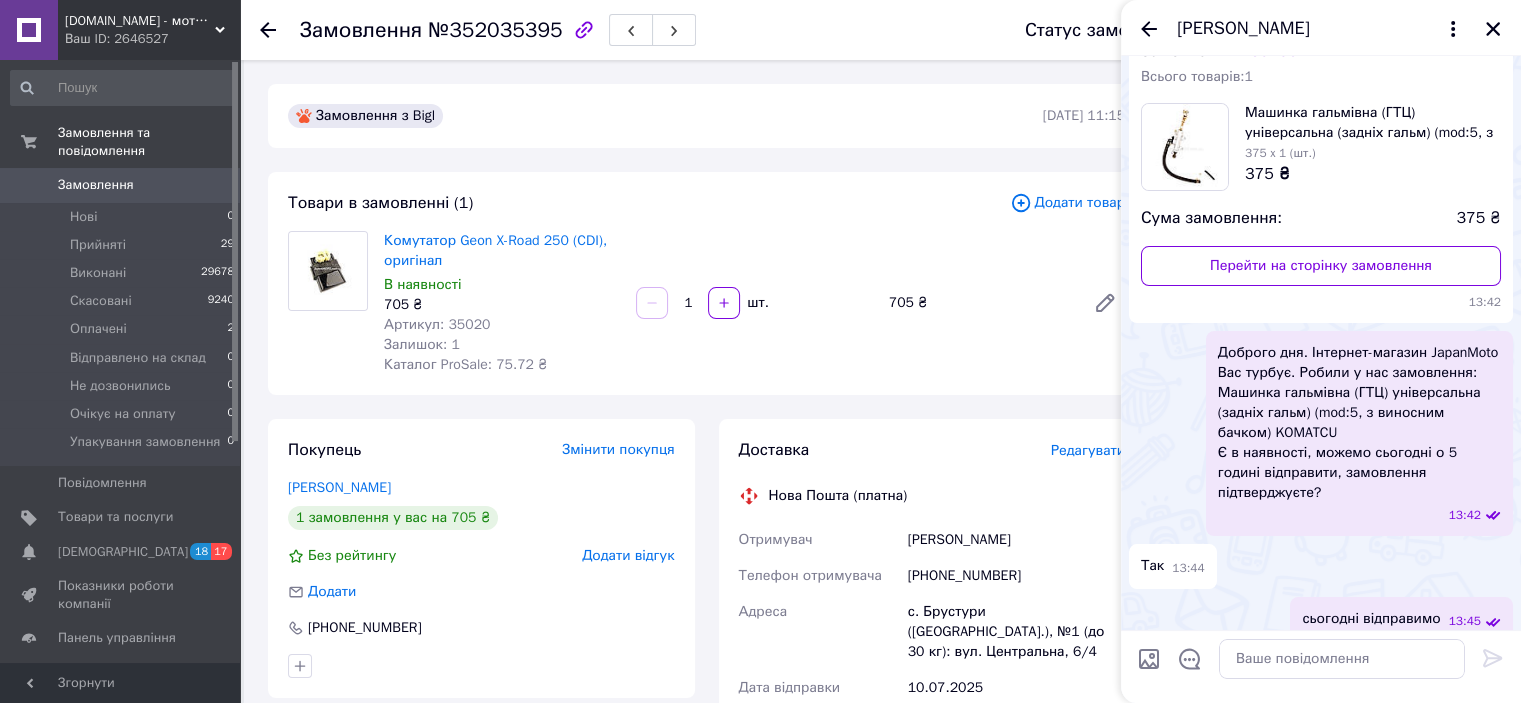 click on "Вадим Бондарчук" at bounding box center (1321, 28) 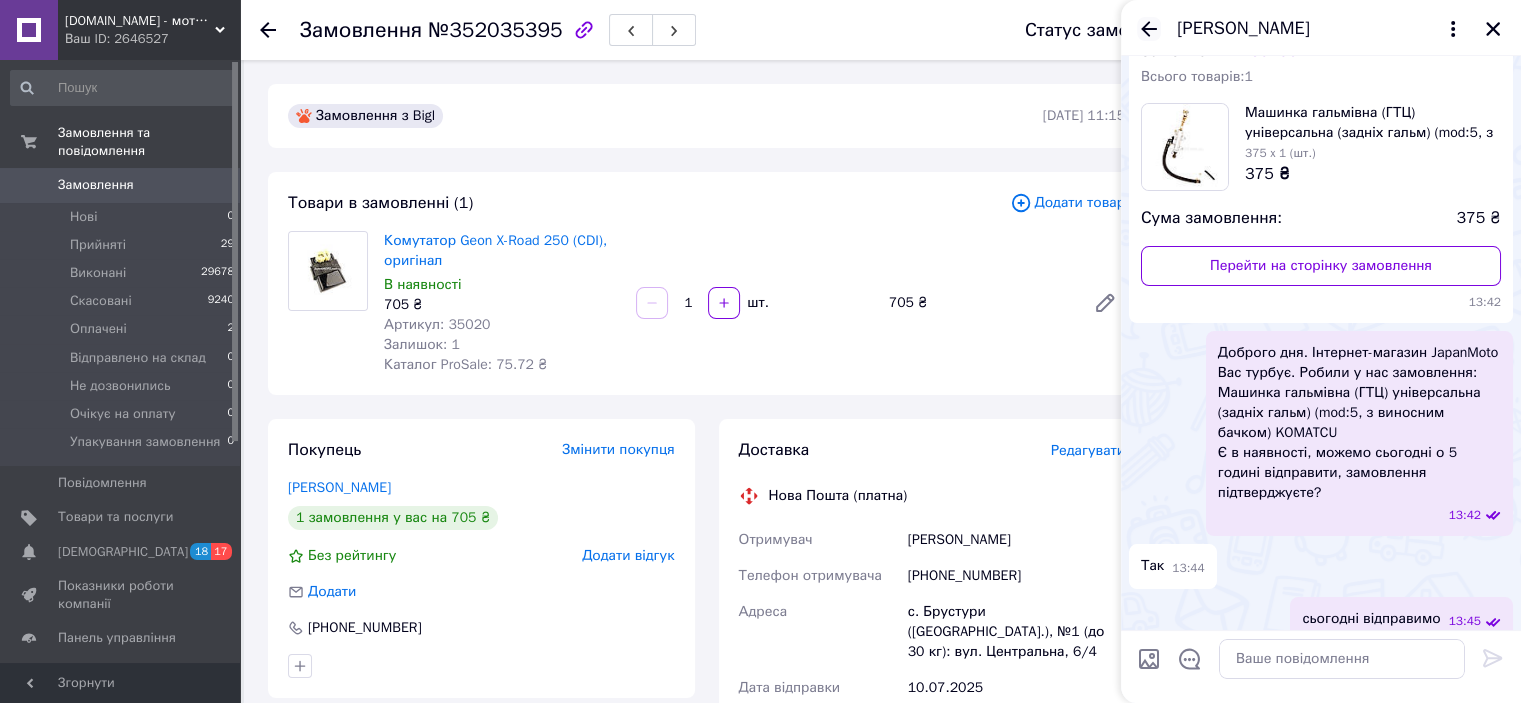 click 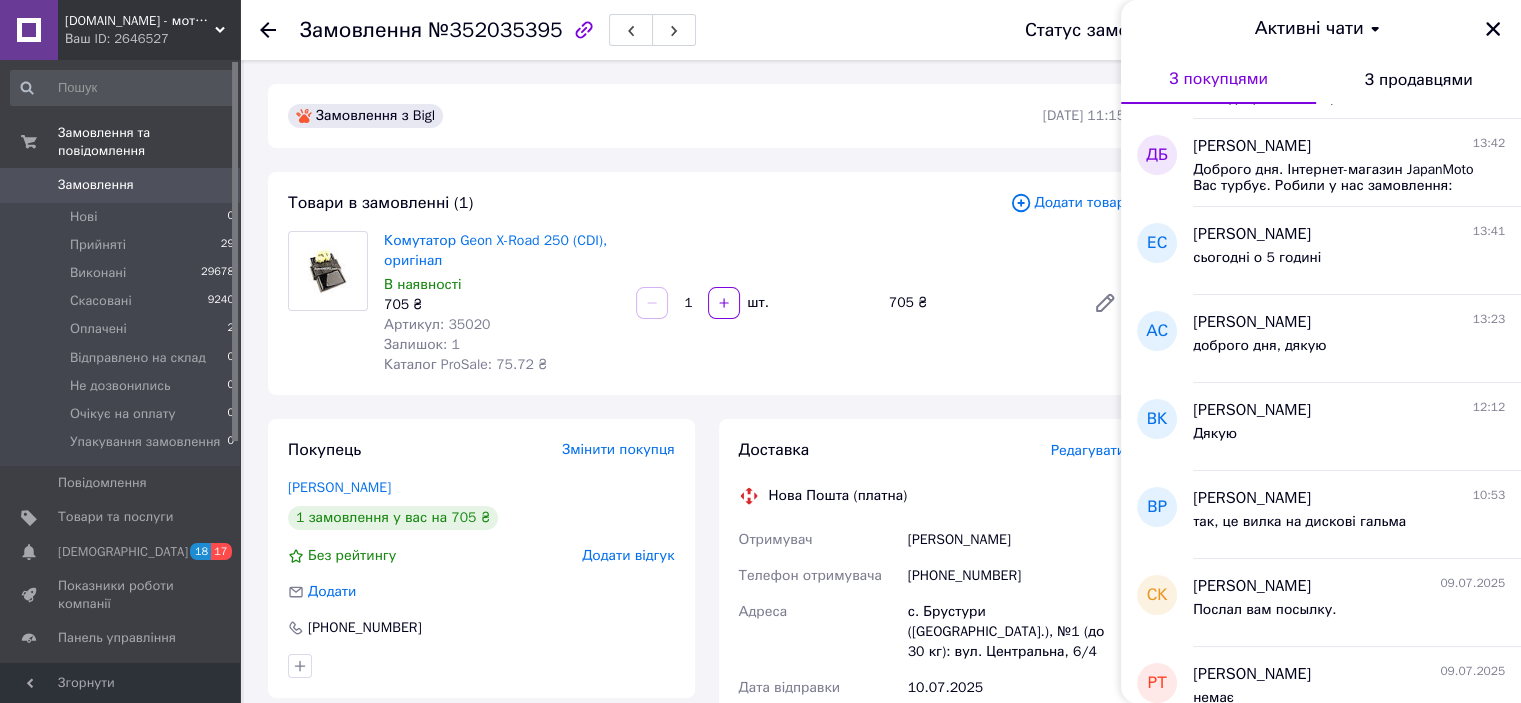 scroll, scrollTop: 0, scrollLeft: 0, axis: both 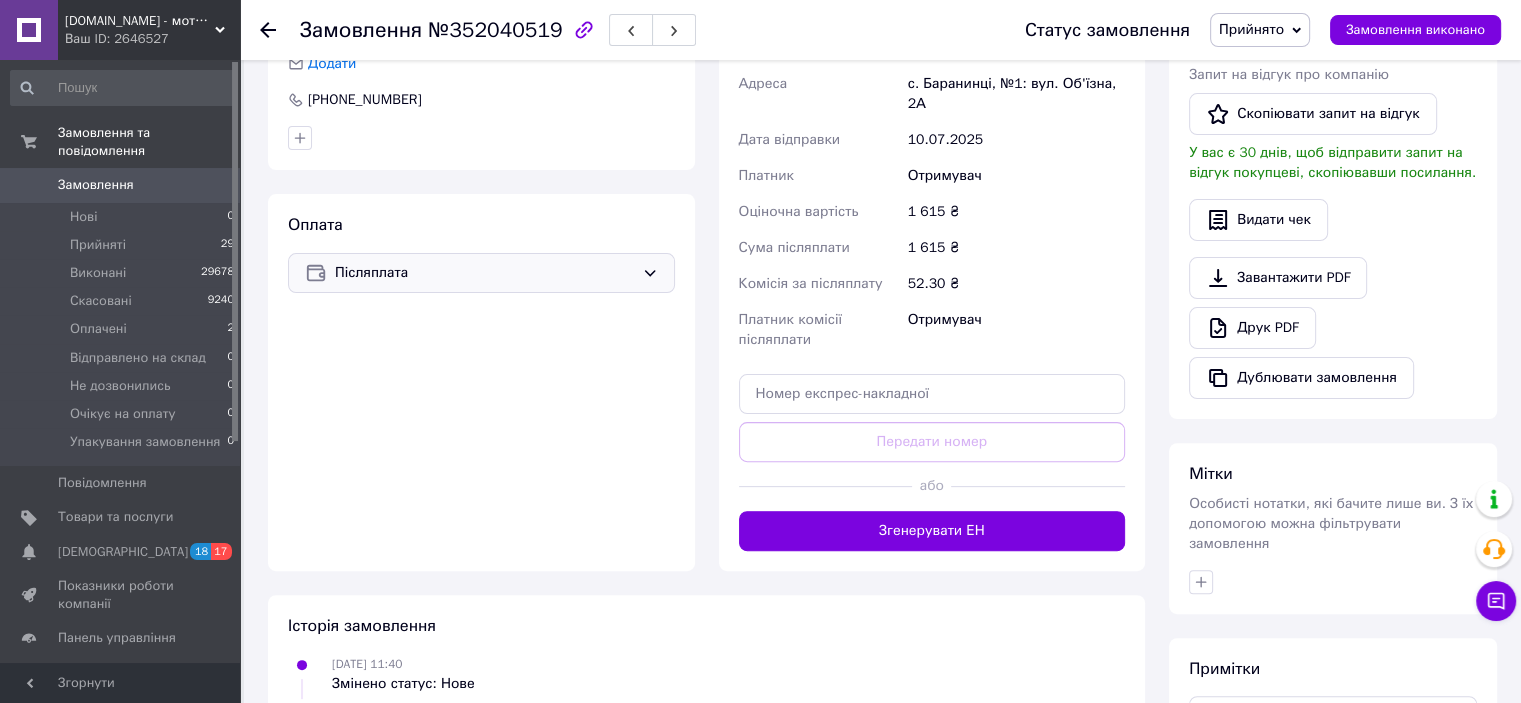 click on "Післяплата" at bounding box center (484, 273) 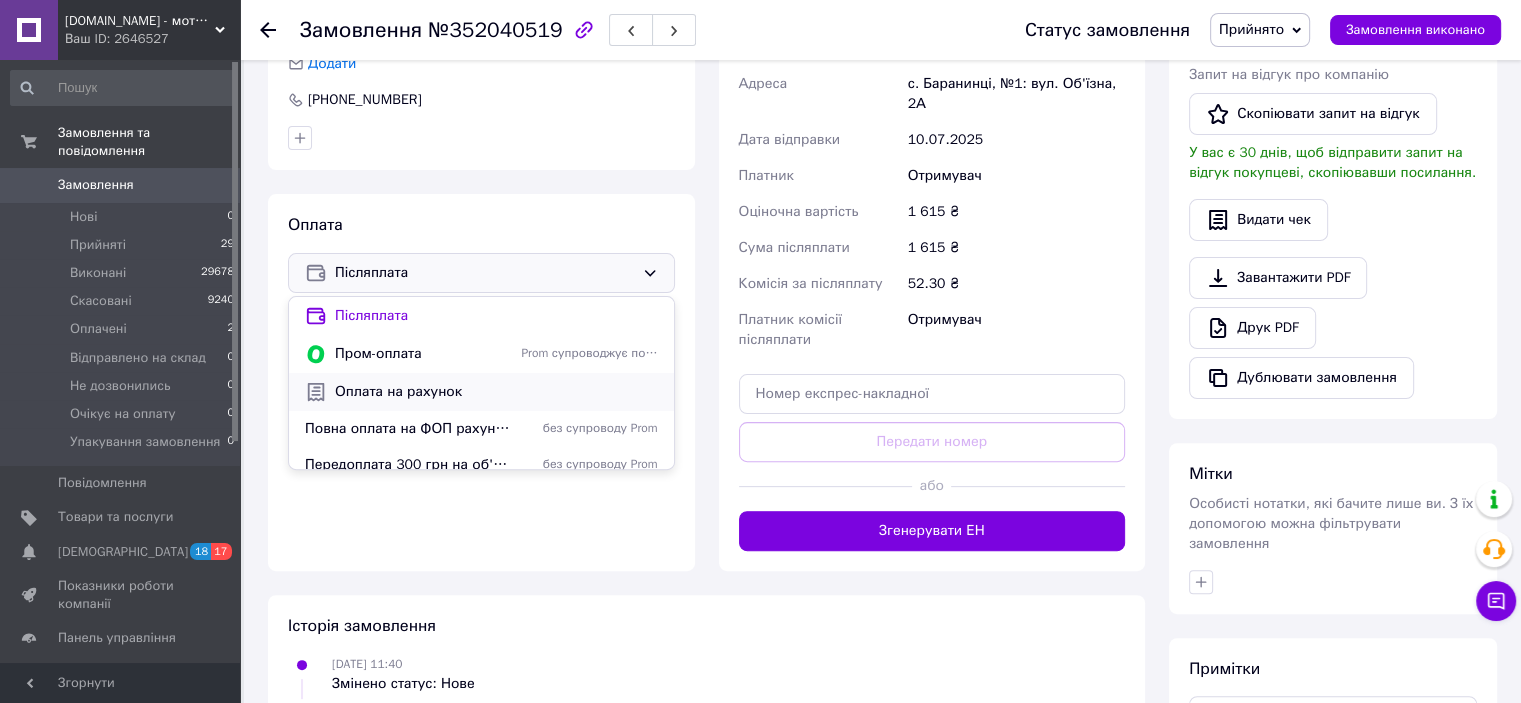 click on "Оплата на рахунок" at bounding box center [496, 392] 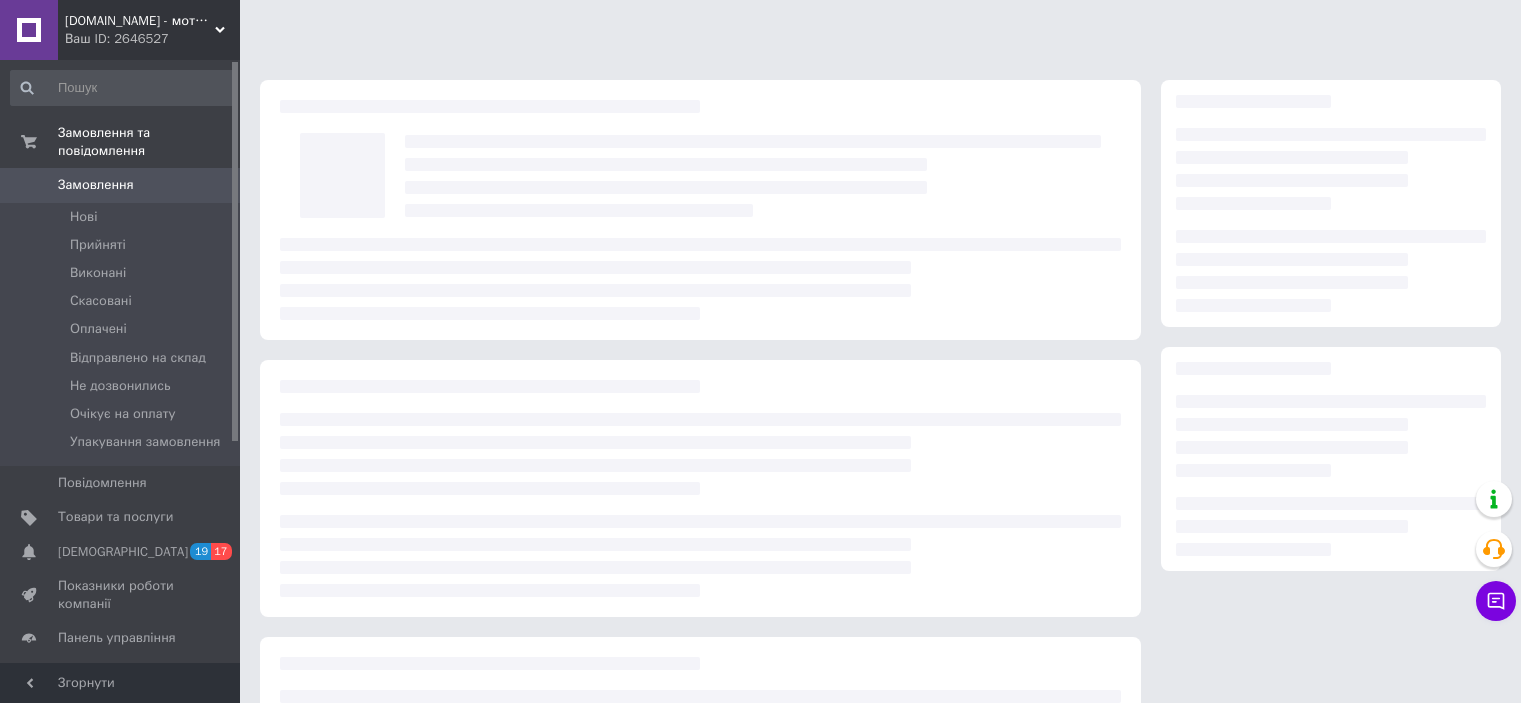 scroll, scrollTop: 0, scrollLeft: 0, axis: both 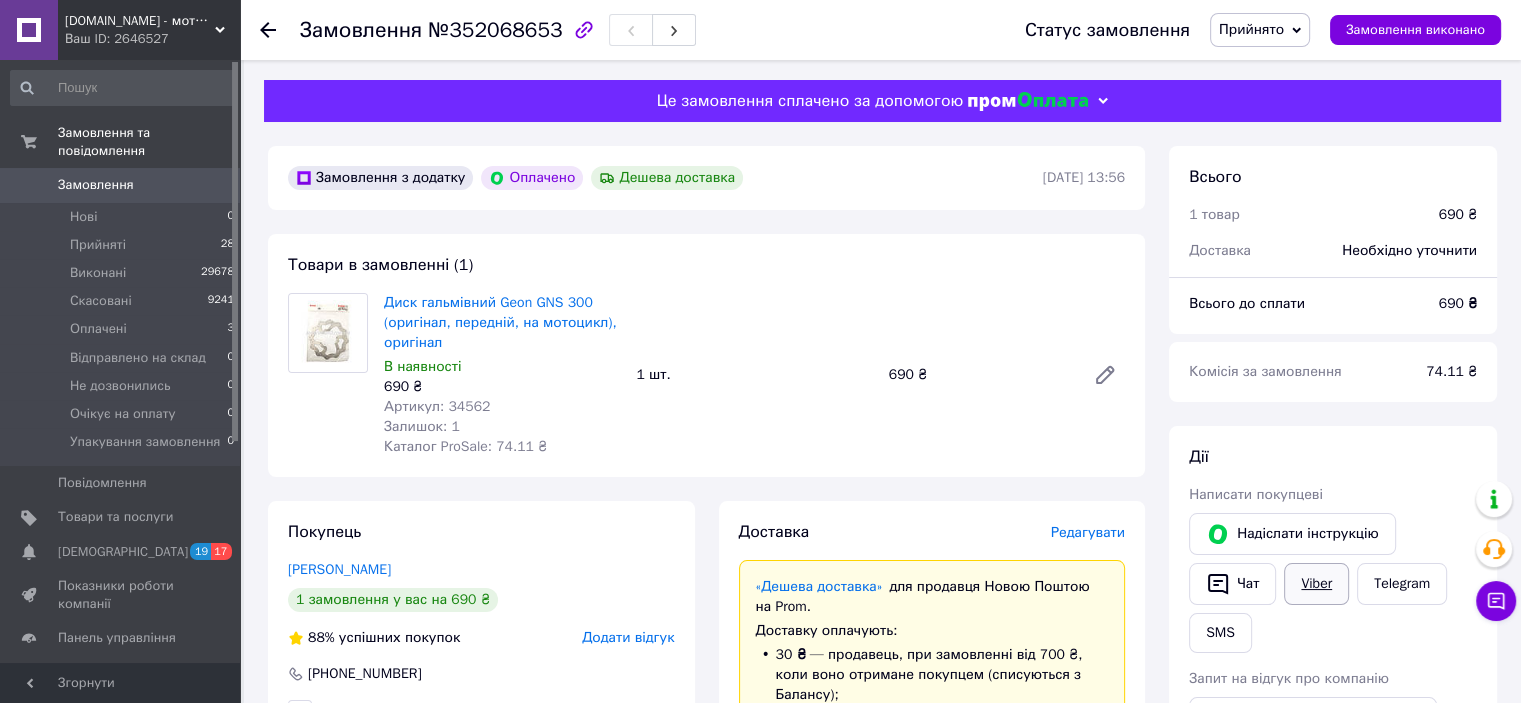 click on "Viber" at bounding box center [1316, 584] 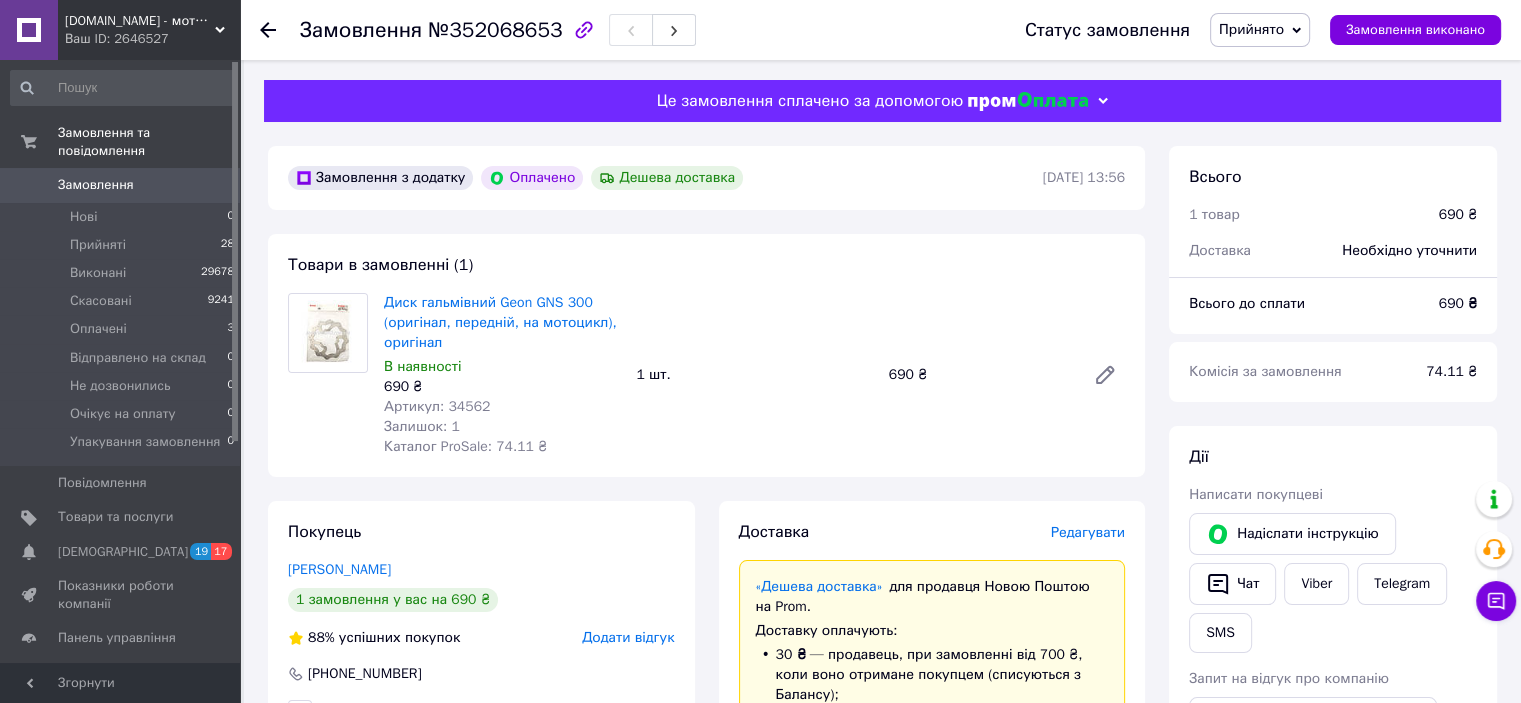 click on "[DOMAIN_NAME] - мотозапчасти & мотоцикли Ваш ID: 2646527 Сайт [DOMAIN_NAME] - мотозапчасти & м... Кабінет покупця Перевірити стан системи Сторінка на порталі [PERSON_NAME] Довідка Вийти Замовлення та повідомлення Замовлення 0 Нові 0 Прийняті 28 Виконані 29678 Скасовані 9241 Оплачені 3 Відправлено на склад 0 Не дозвонились 0 Очікує на оплату 0 Упакування замовлення 0 Повідомлення 0 Товари та послуги Сповіщення 19 17 Показники роботи компанії Панель управління Відгуки Клієнти Каталог ProSale Аналітика Інструменти веб-майстра та SEO <" at bounding box center (760, 879) 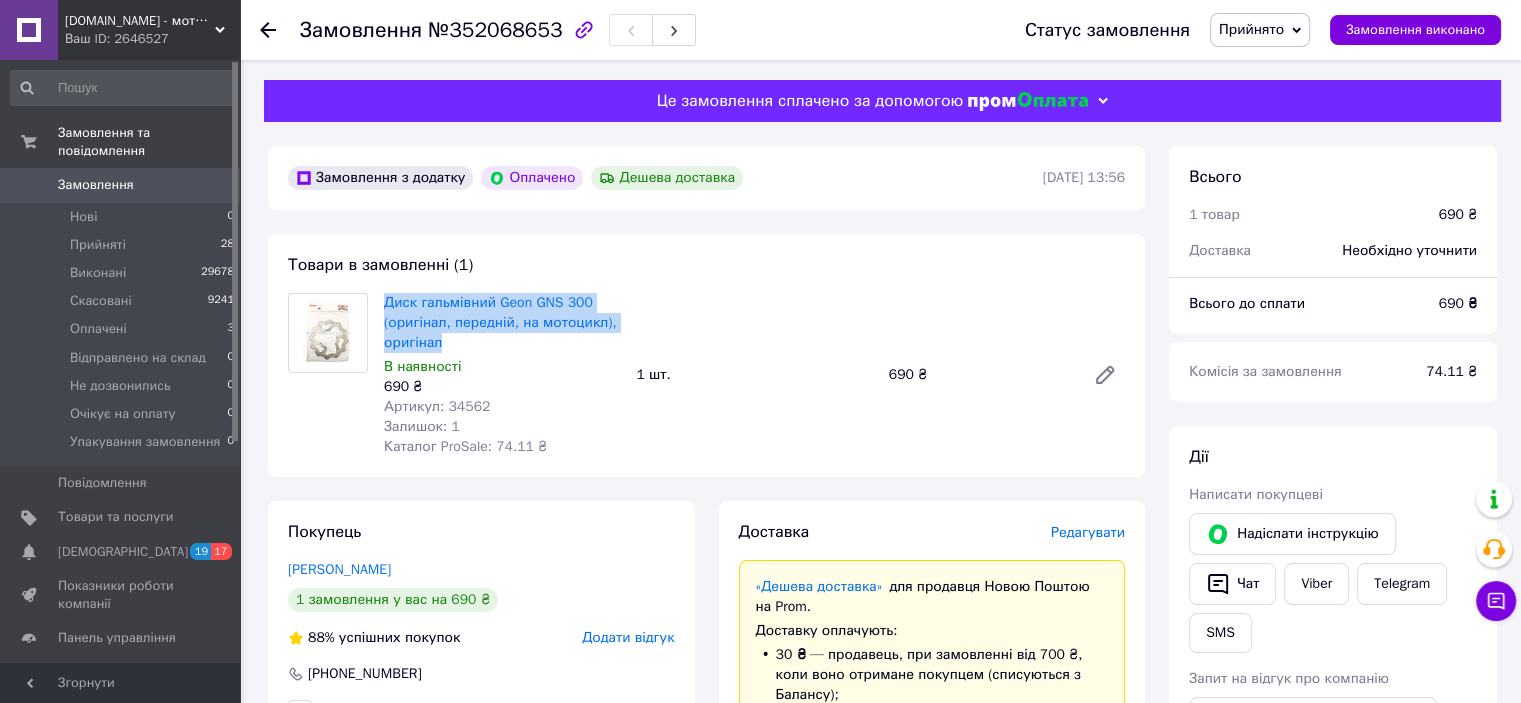 drag, startPoint x: 452, startPoint y: 345, endPoint x: 381, endPoint y: 314, distance: 77.47257 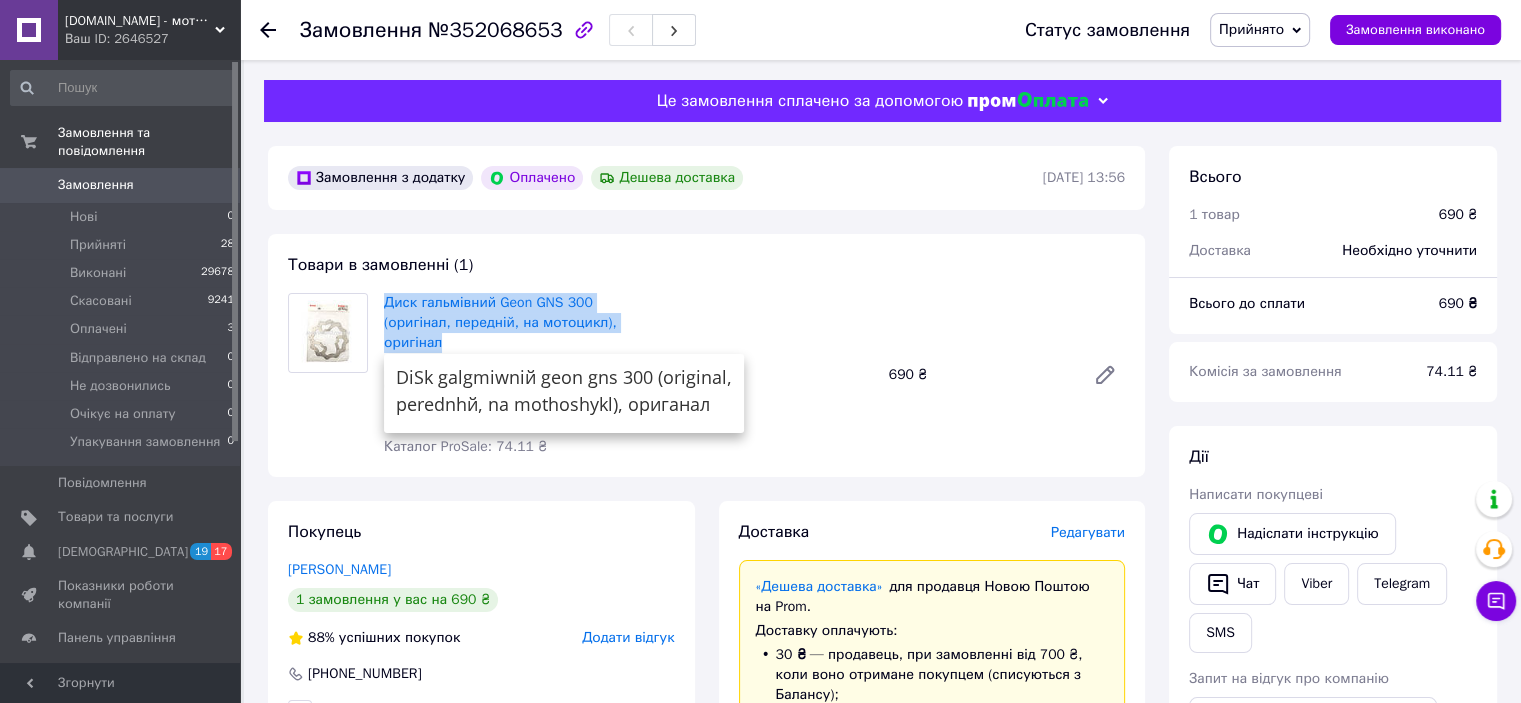 copy on "Диск гальмівний Geon GNS 300 (оригінал, передній, на мотоцикл), оригінал" 